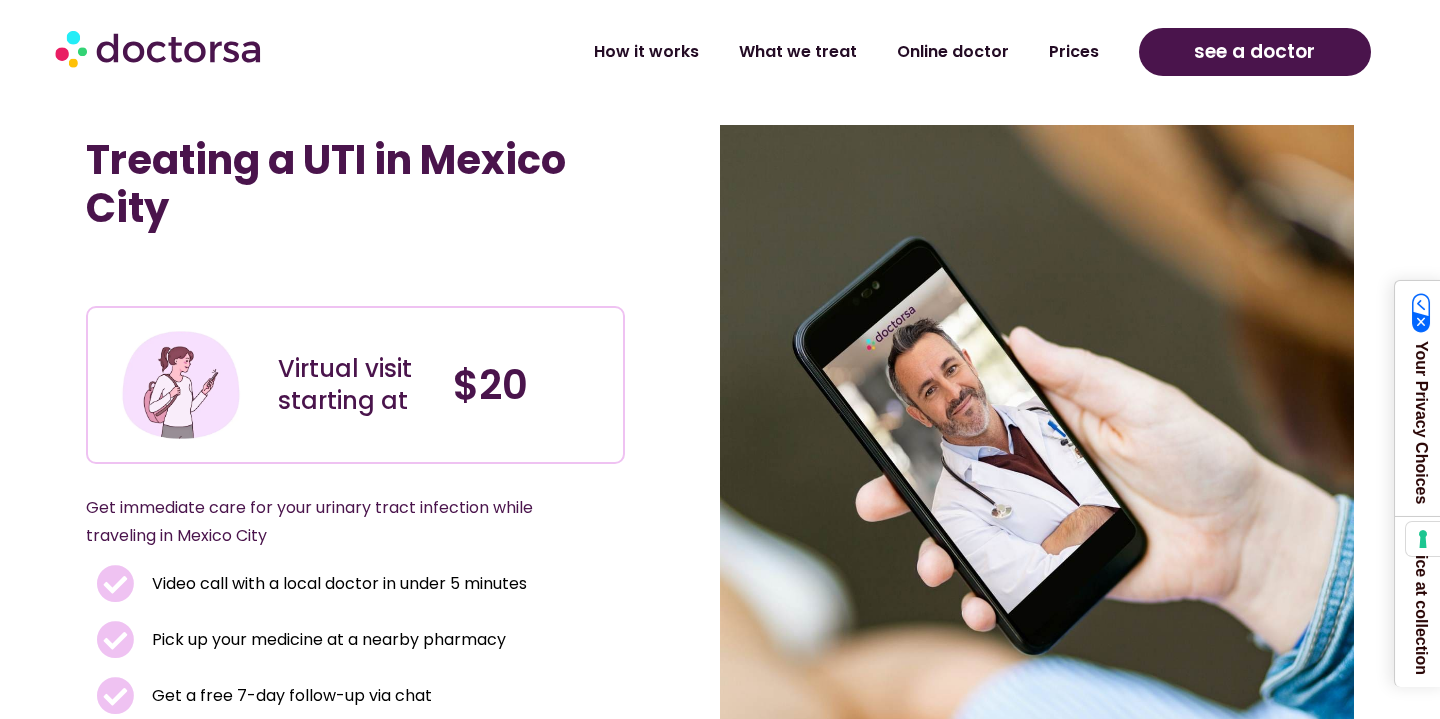 scroll, scrollTop: 2980, scrollLeft: 0, axis: vertical 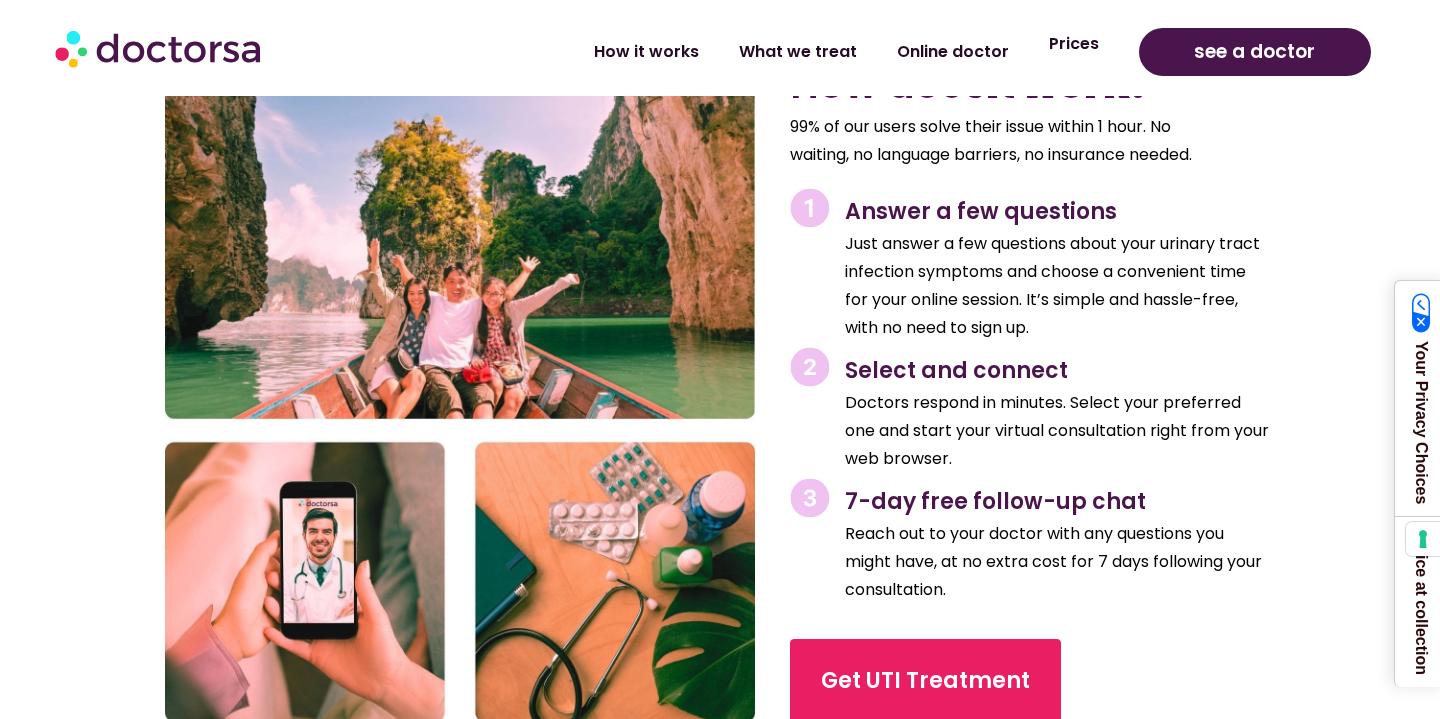 click on "Prices" 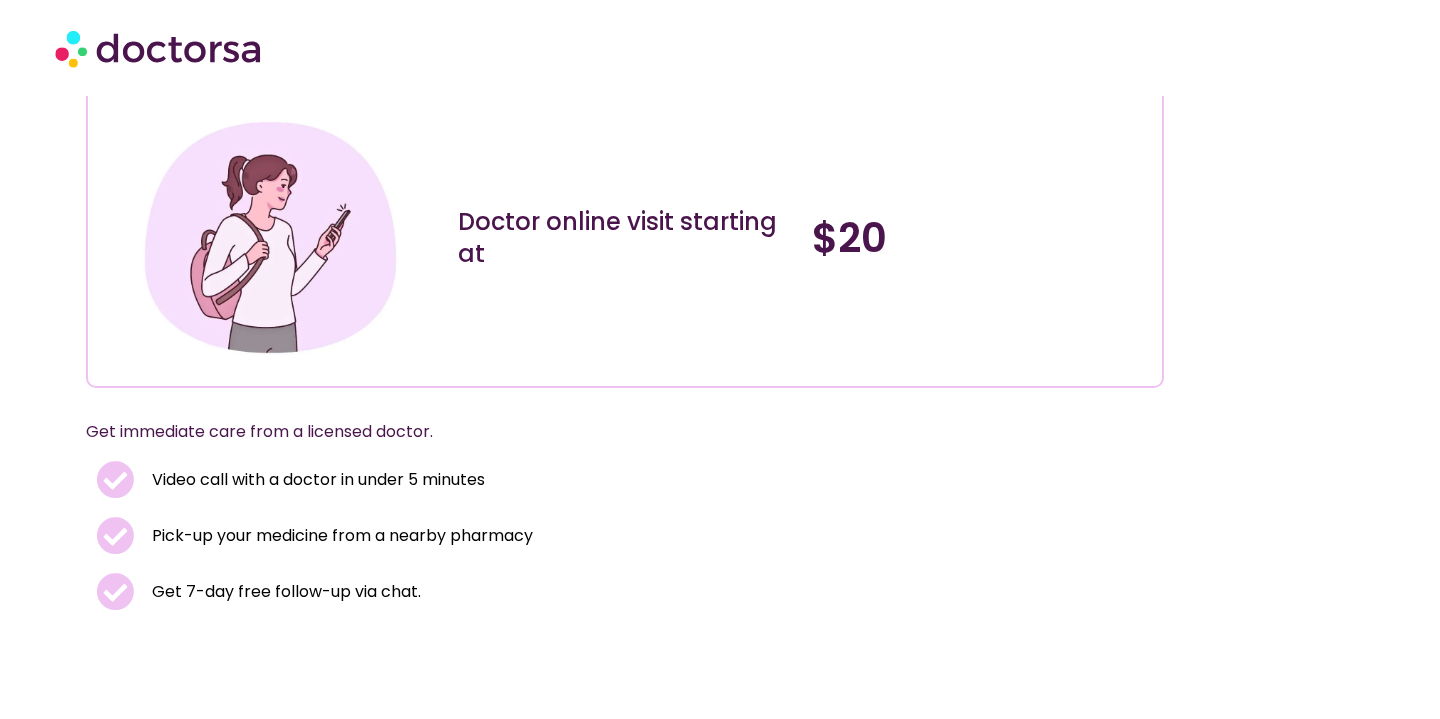 scroll, scrollTop: 208, scrollLeft: 0, axis: vertical 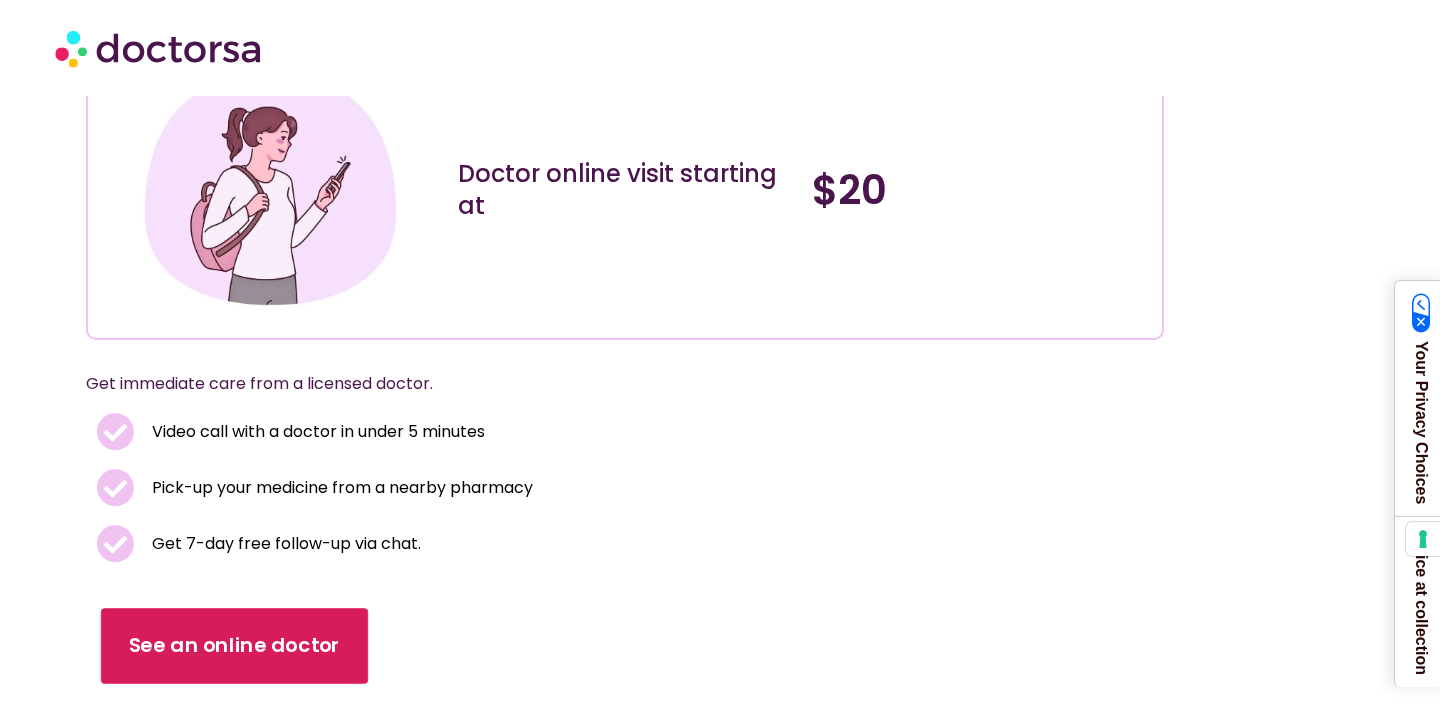 click on "See an online doctor" at bounding box center [234, 646] 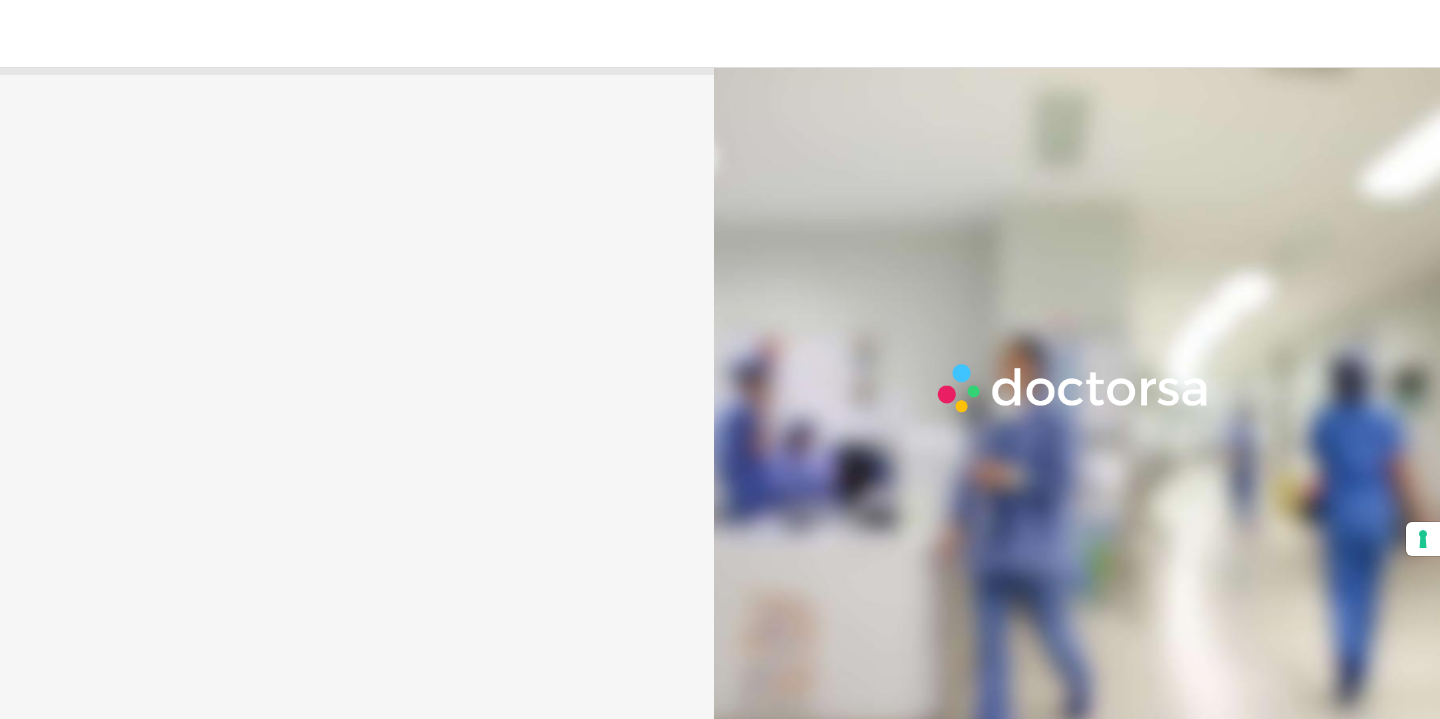 scroll, scrollTop: 0, scrollLeft: 0, axis: both 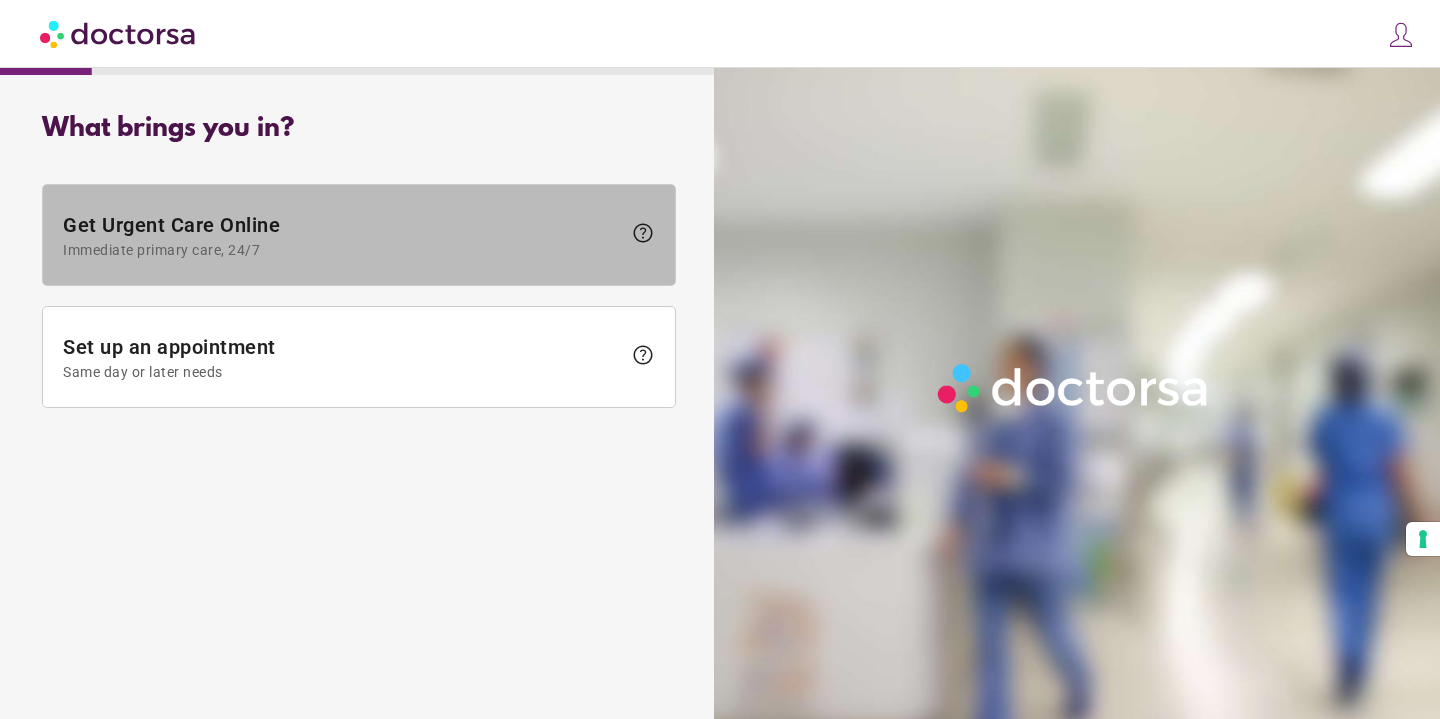 click on "Get Urgent Care Online
Immediate primary care, 24/7" at bounding box center [342, 235] 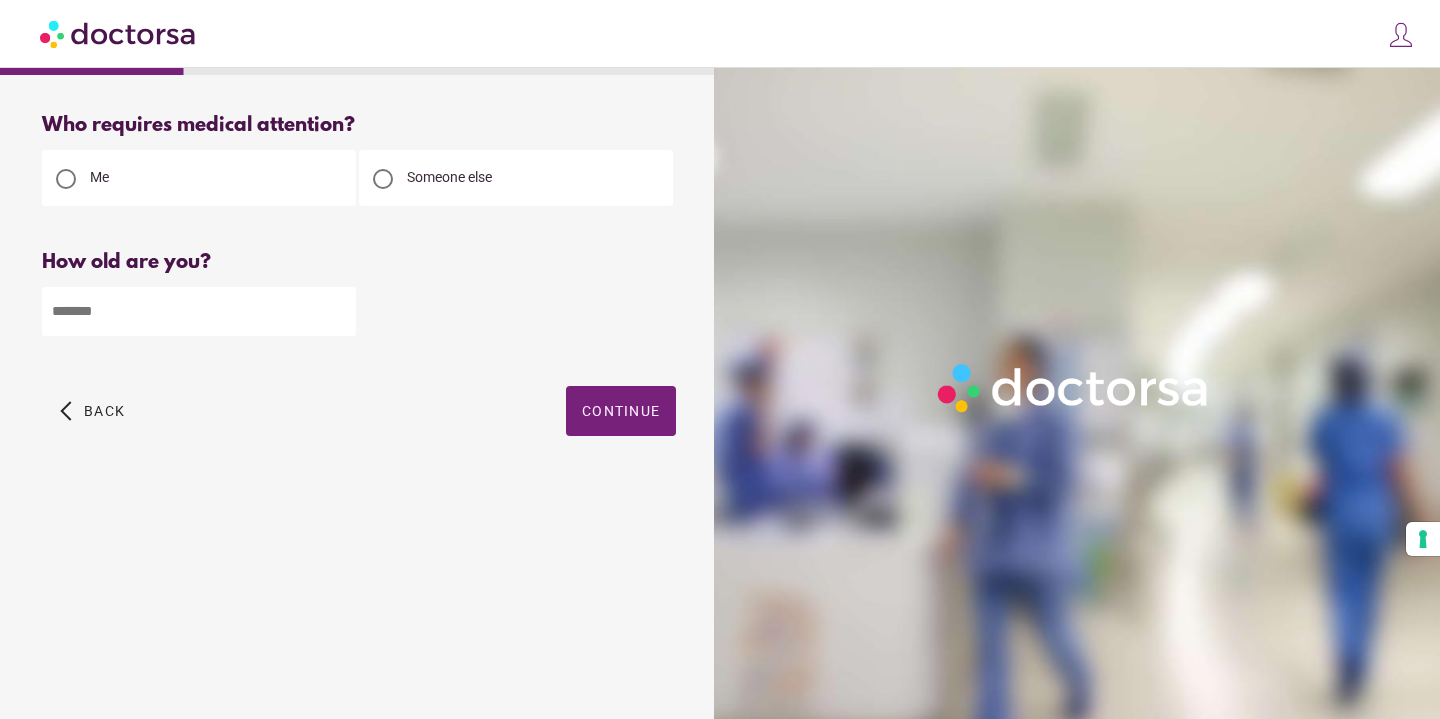 click at bounding box center (199, 311) 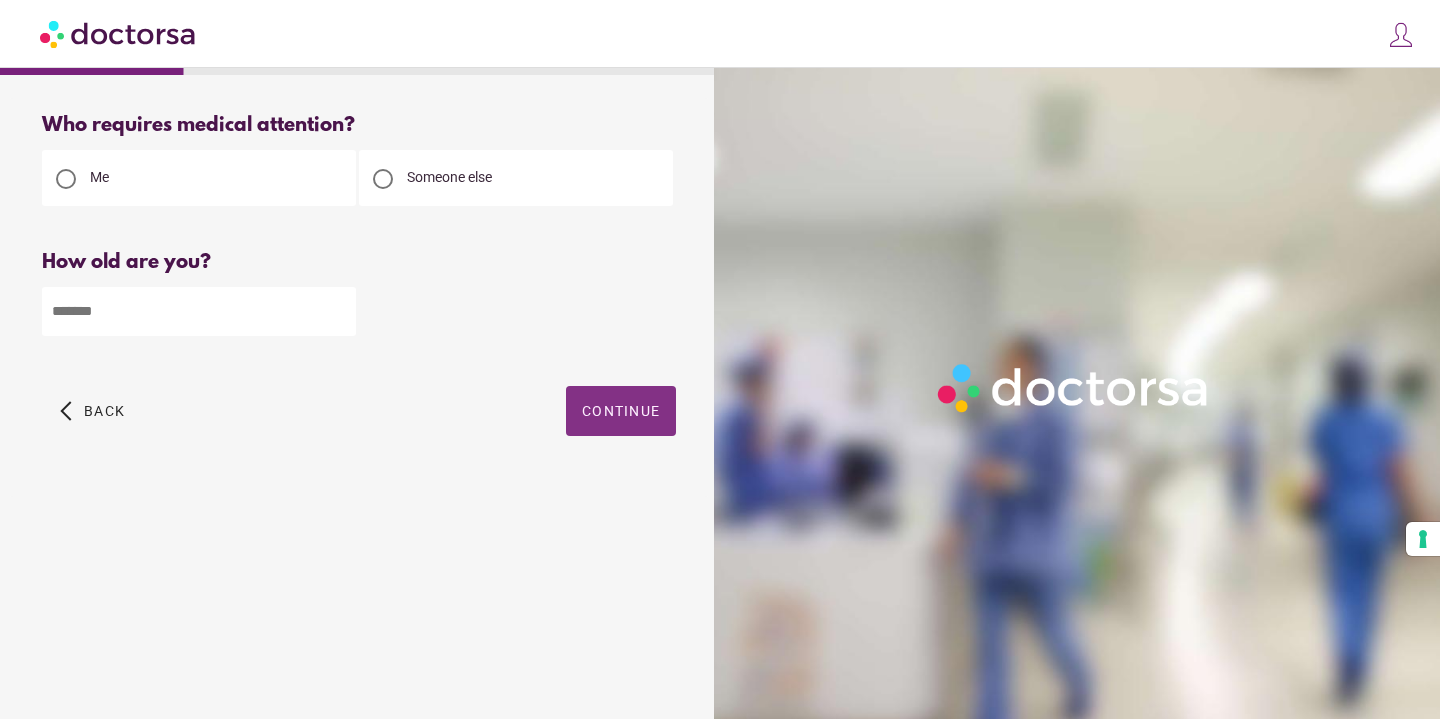 type on "**" 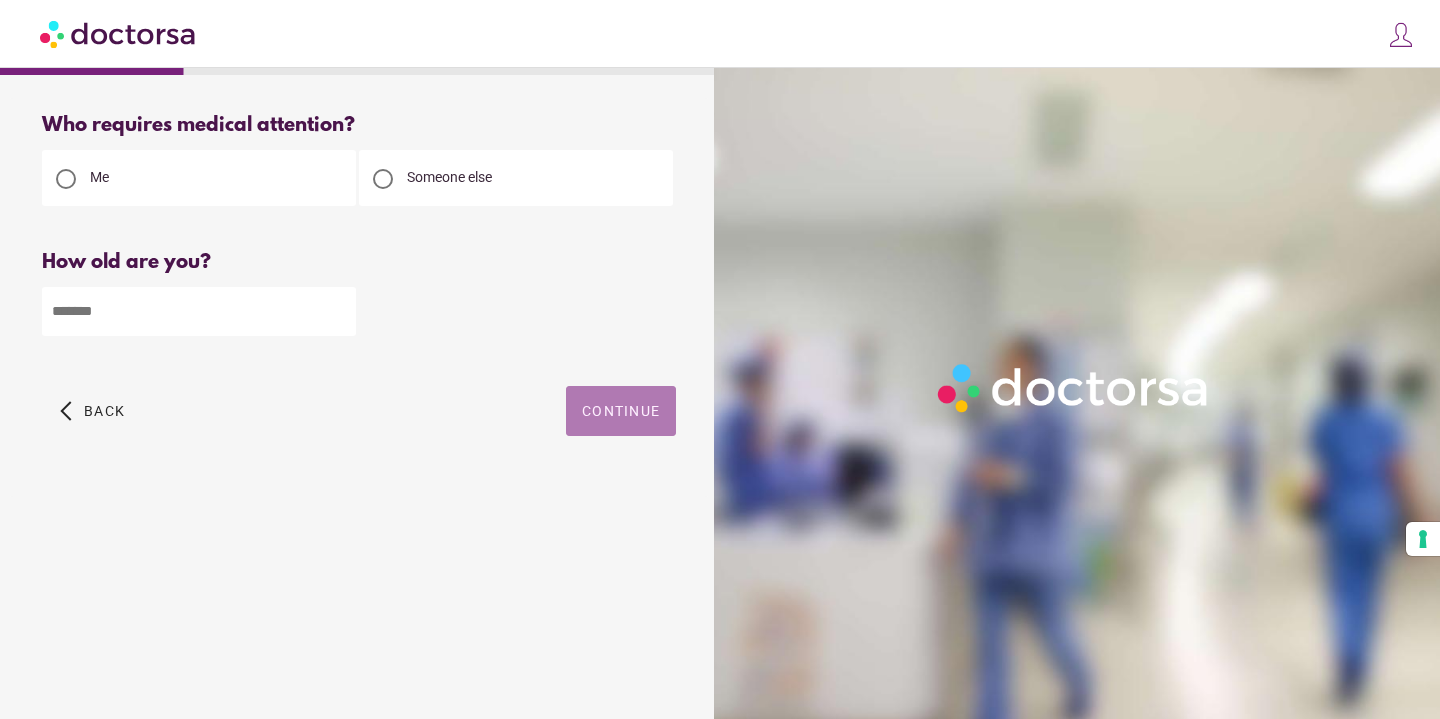 click on "Continue" at bounding box center (621, 411) 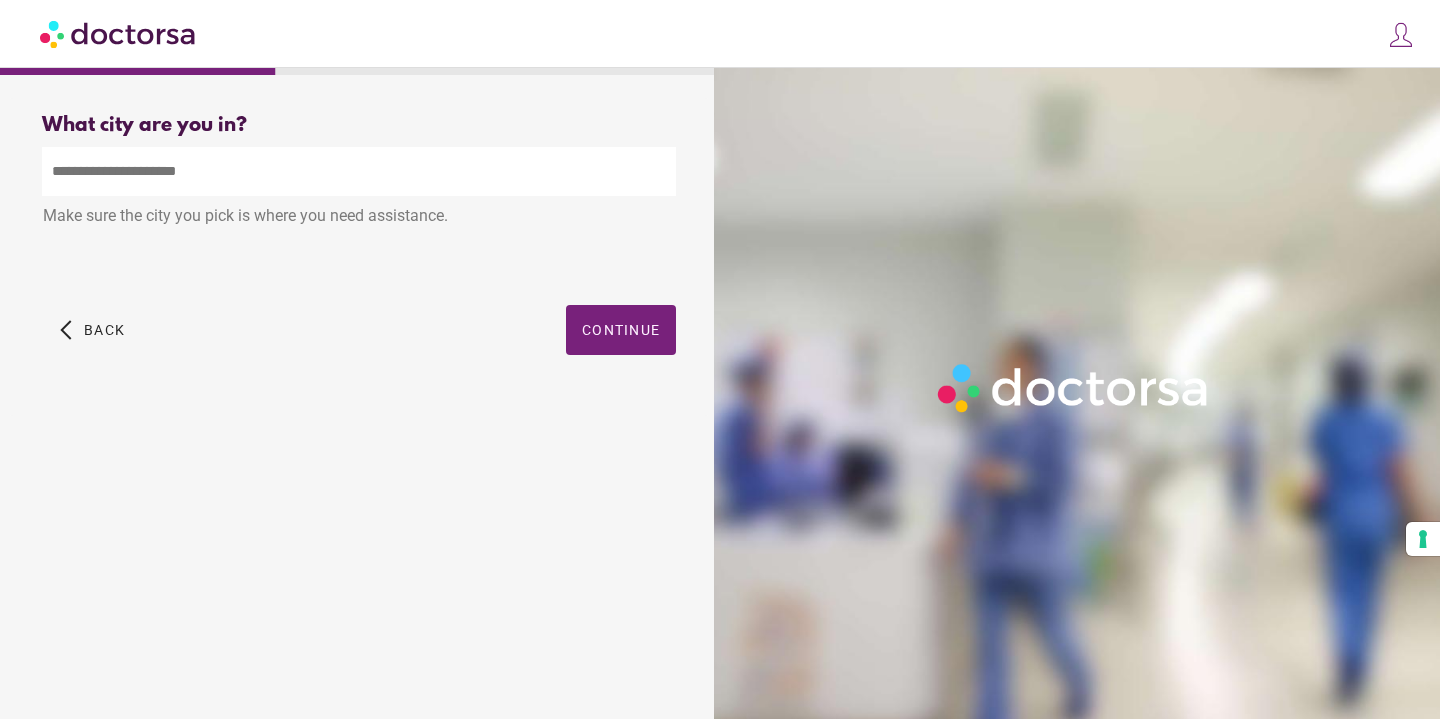 click at bounding box center [359, 171] 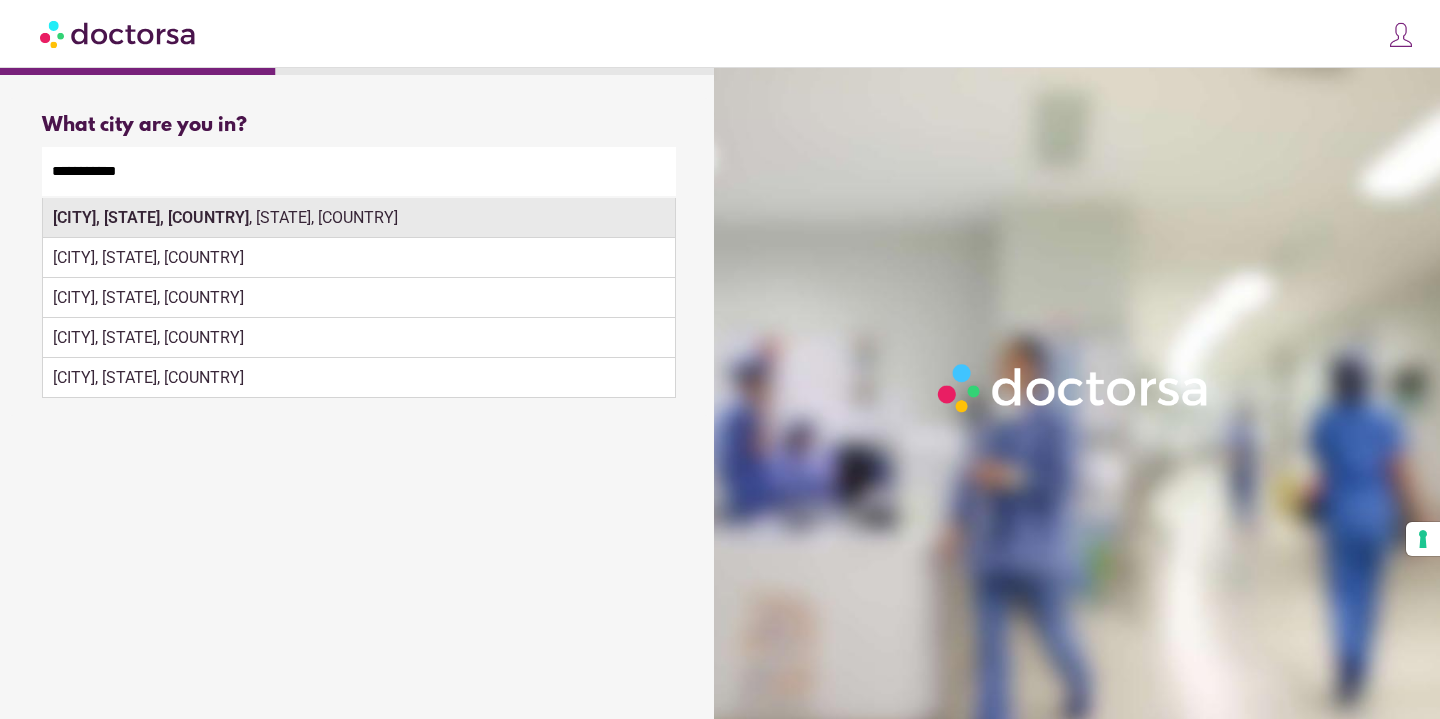 click on "Mexico City , CDMX, Mexico" at bounding box center (359, 218) 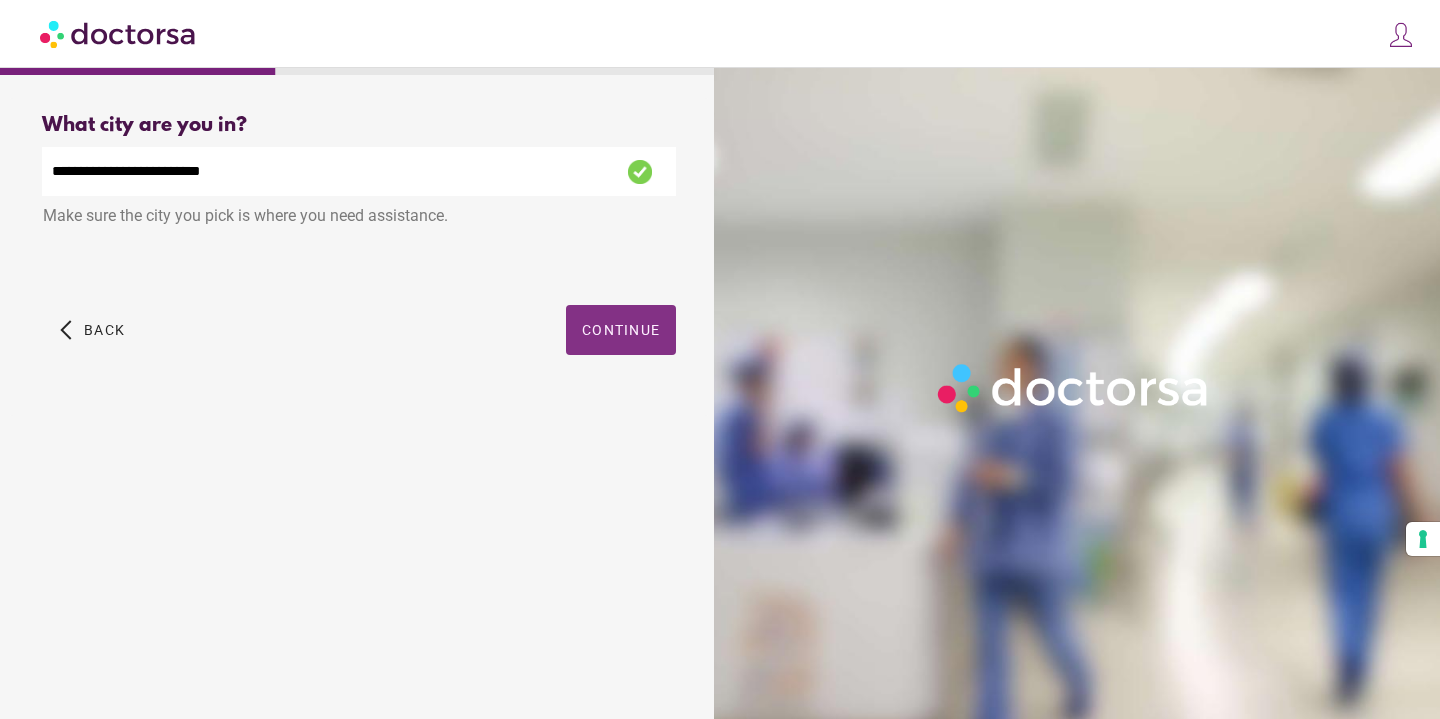 click at bounding box center (621, 330) 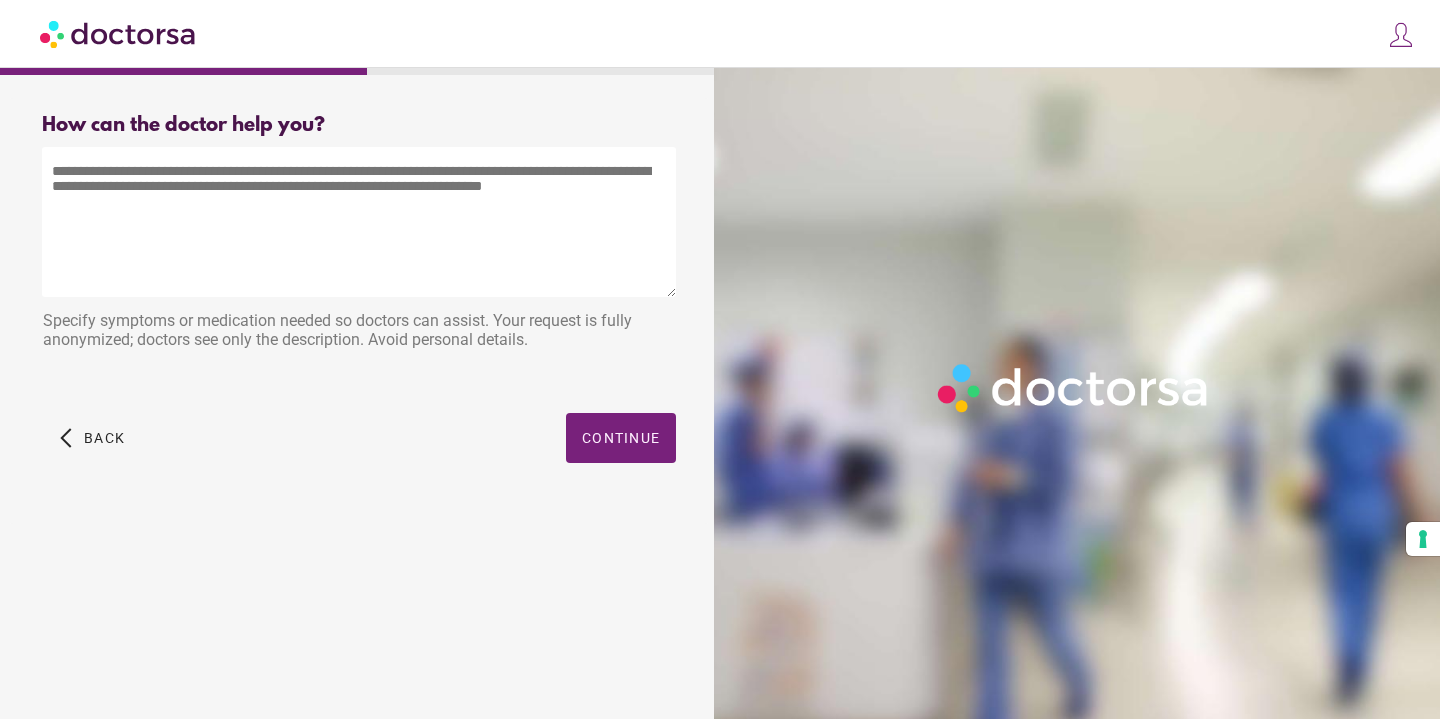 click at bounding box center (359, 222) 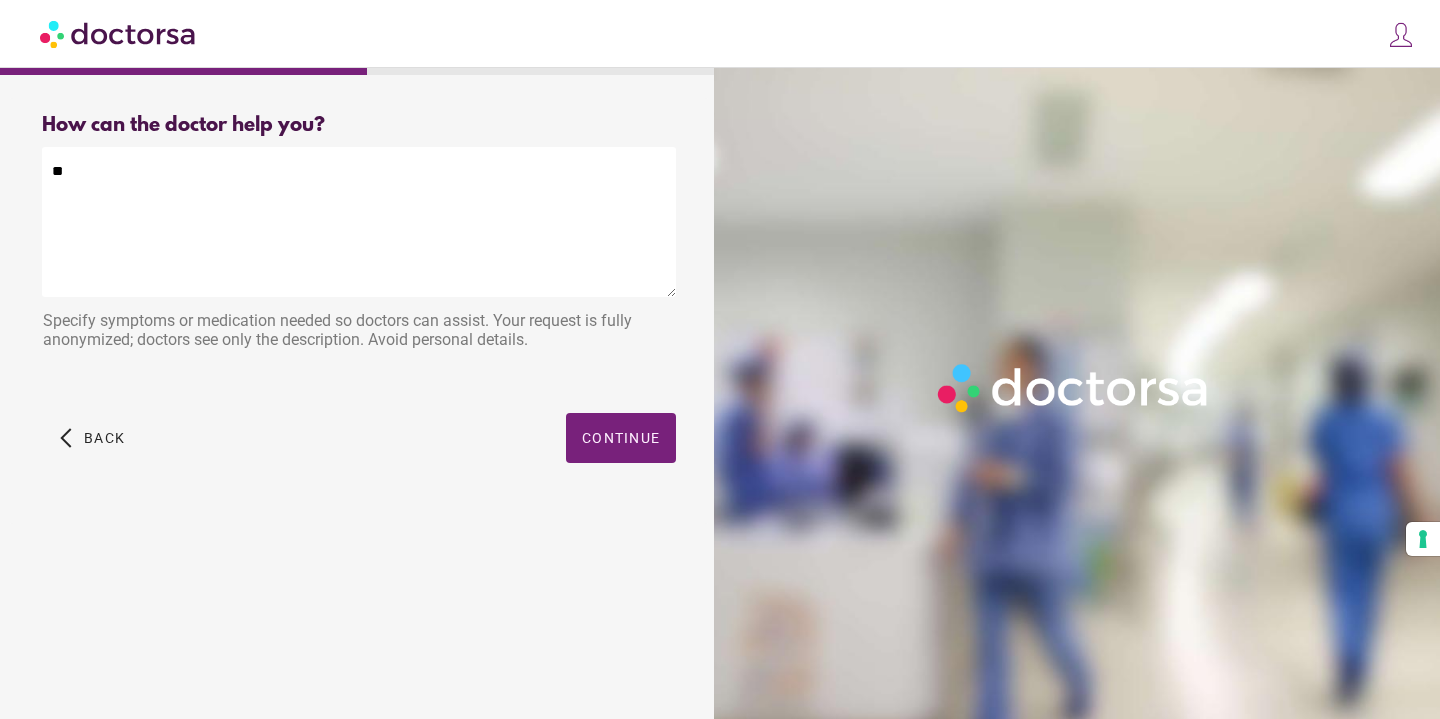 type on "*" 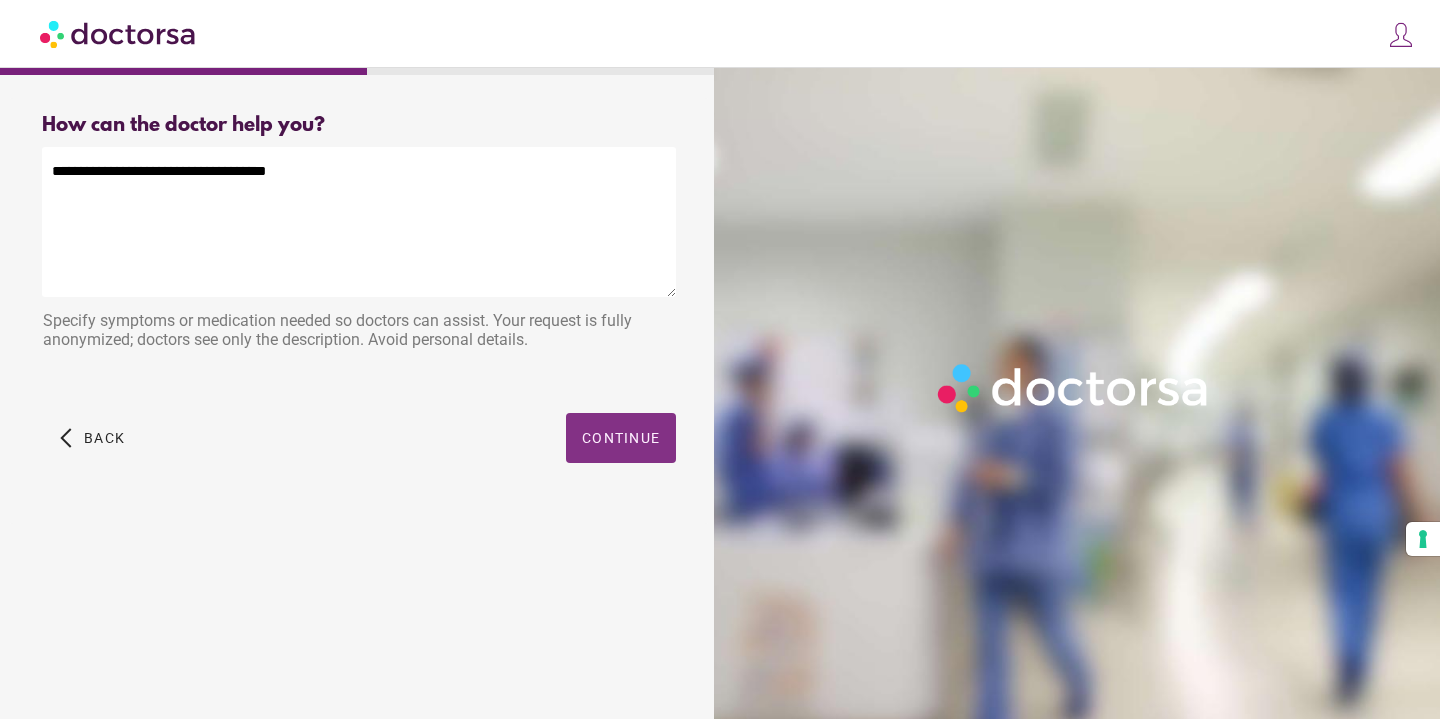 type on "**********" 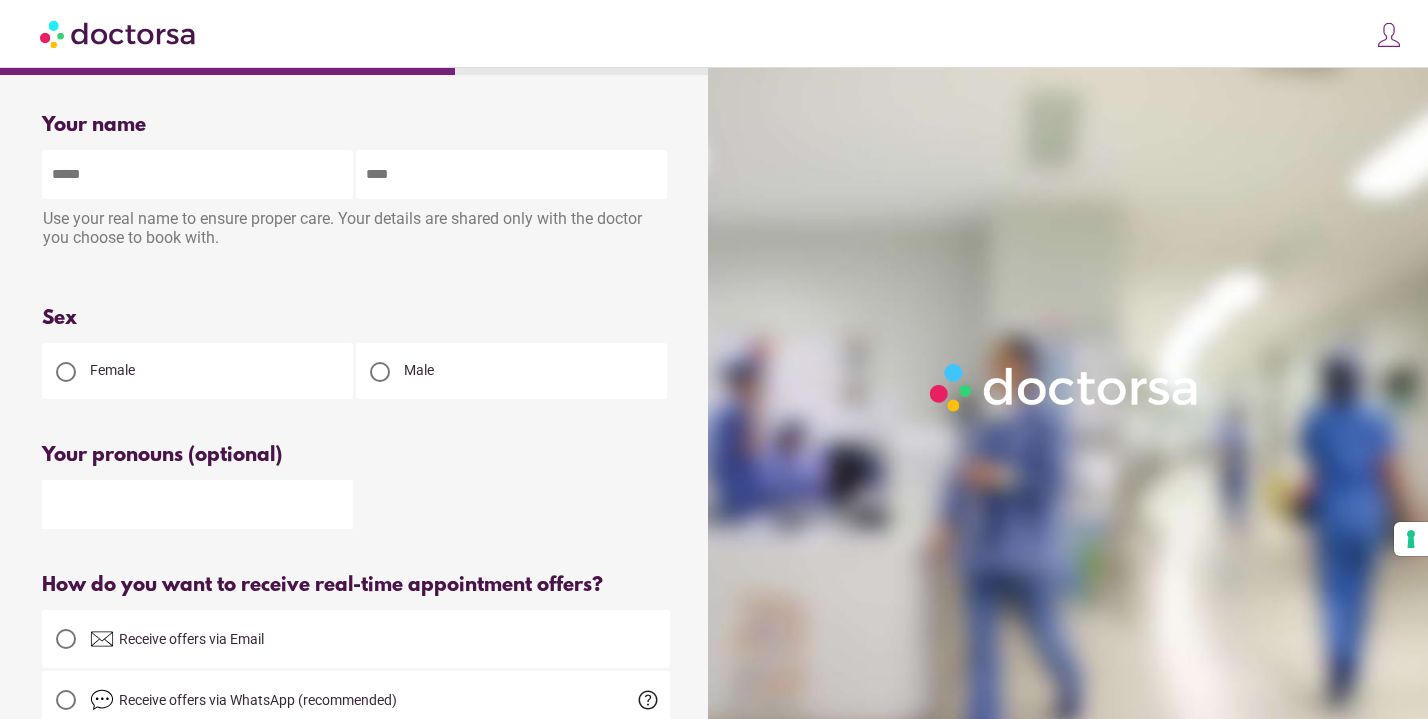 click at bounding box center (197, 174) 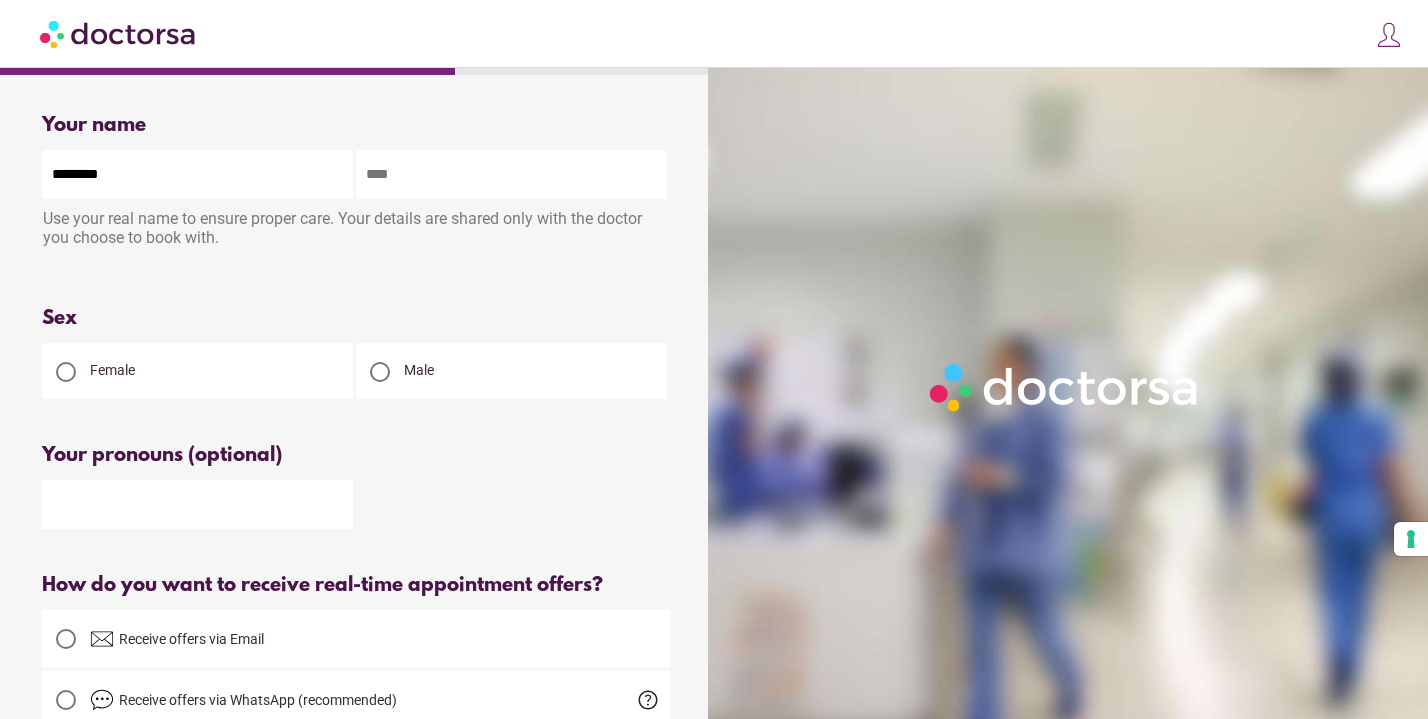 type on "********" 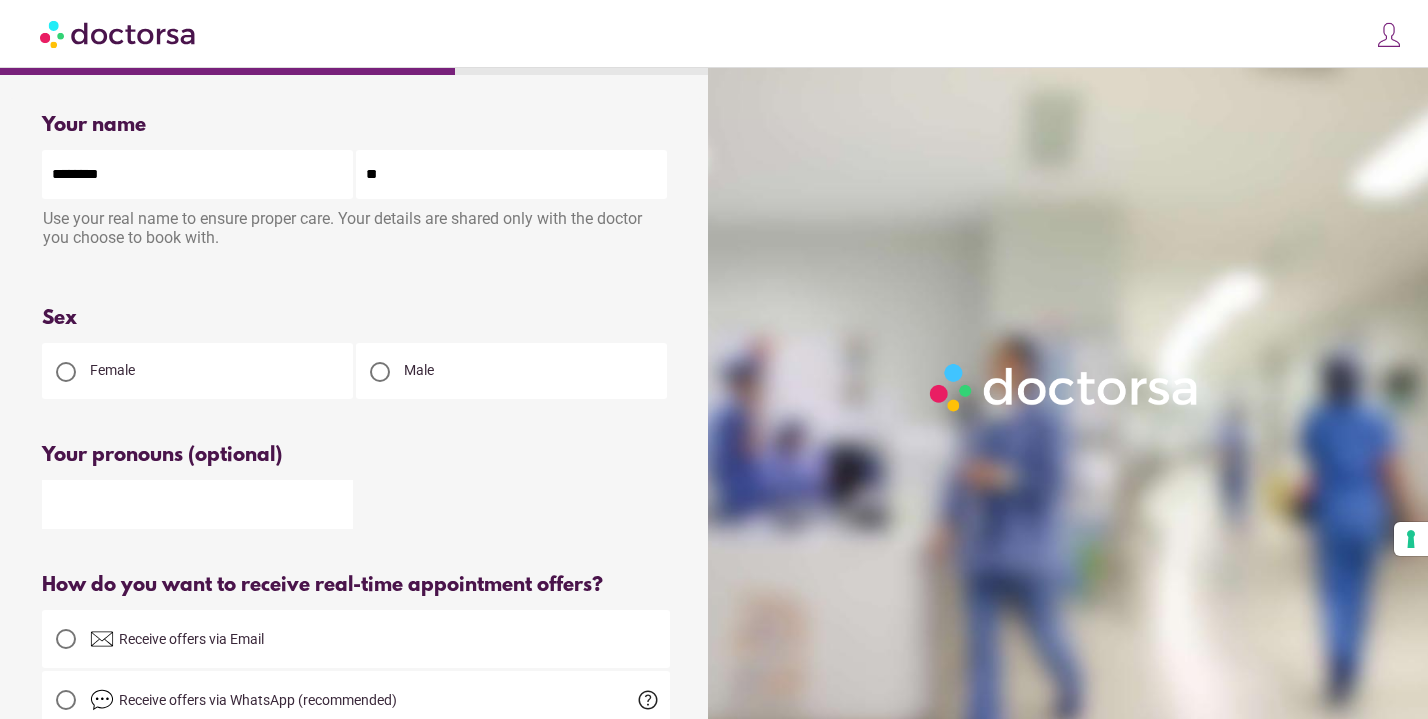 type on "*" 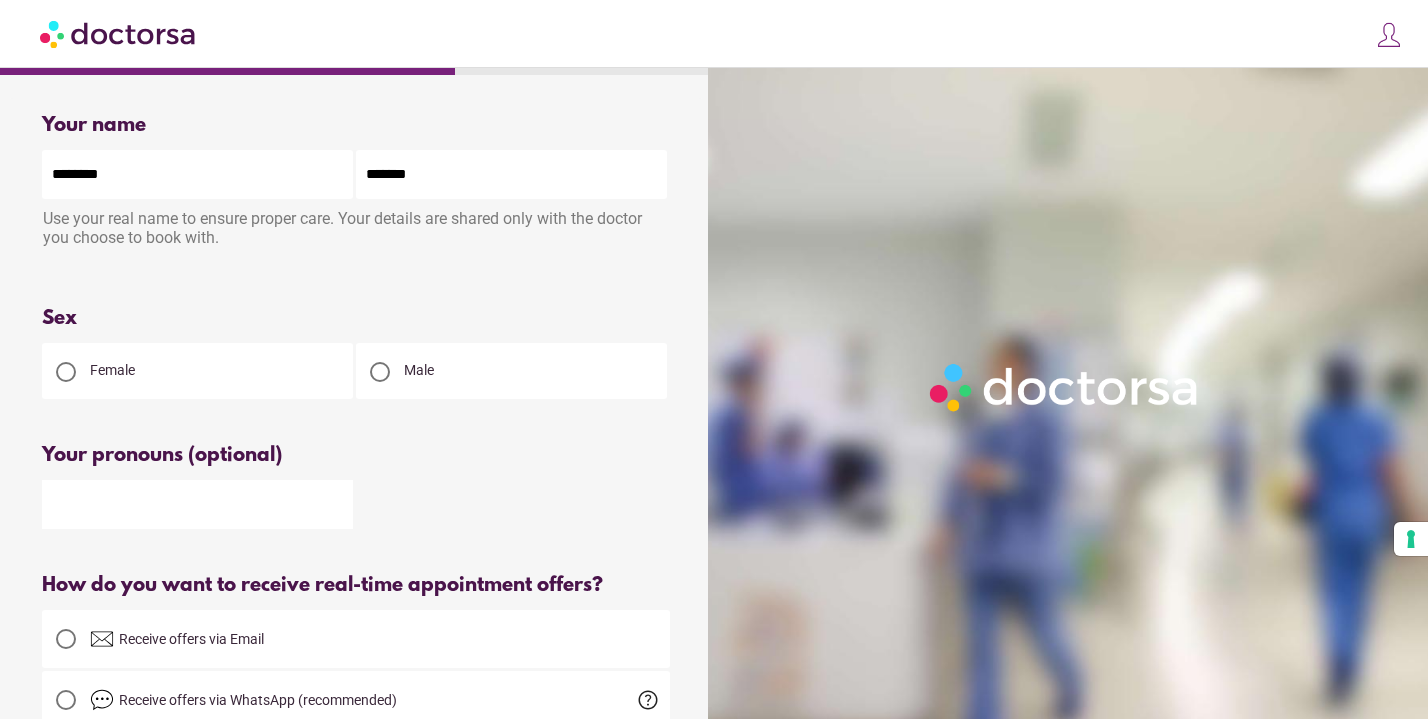 type on "*******" 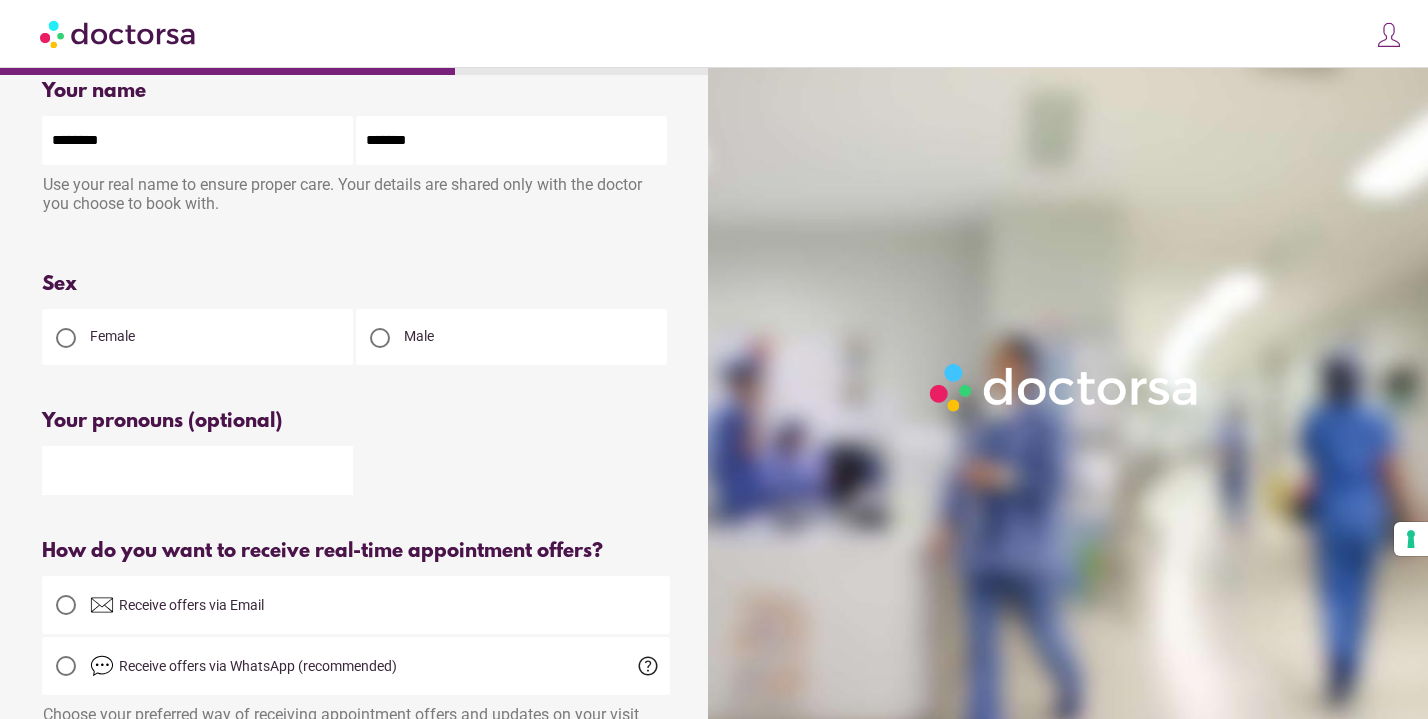 scroll, scrollTop: 59, scrollLeft: 0, axis: vertical 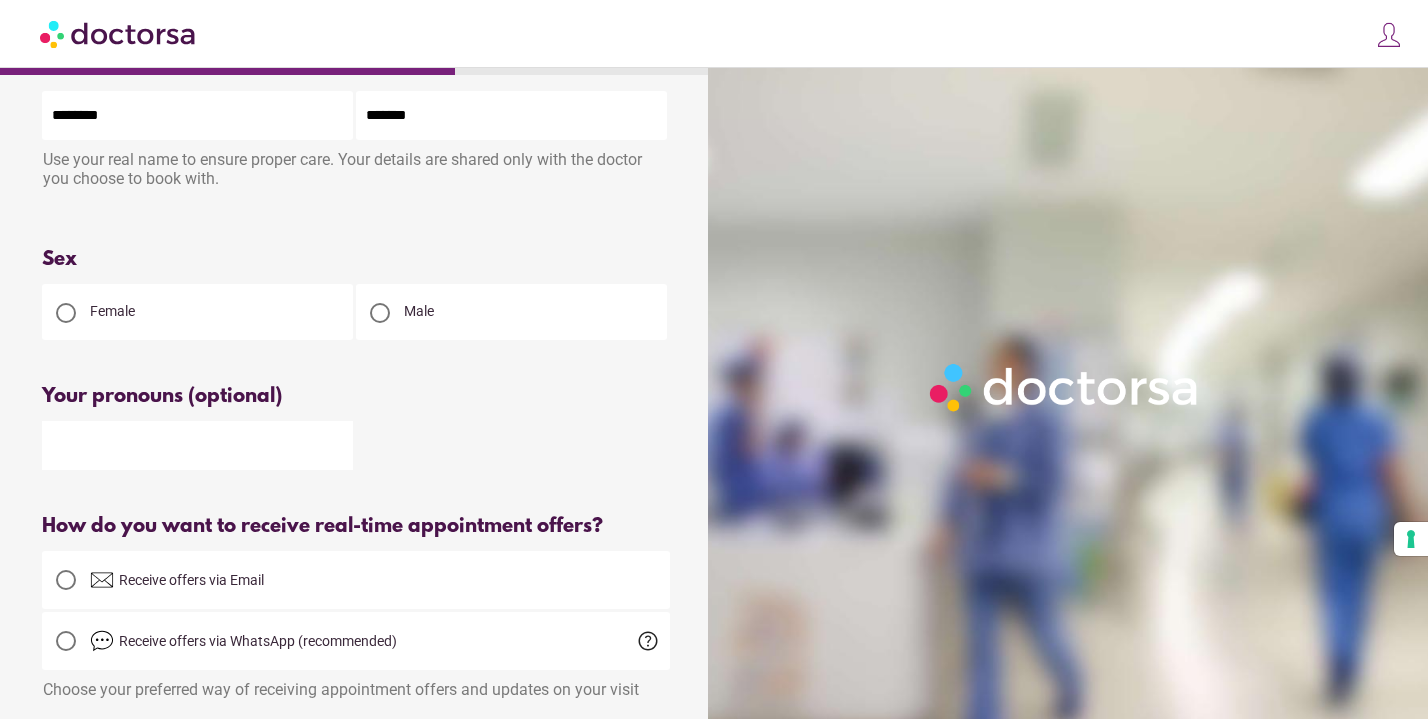 click at bounding box center [66, 313] 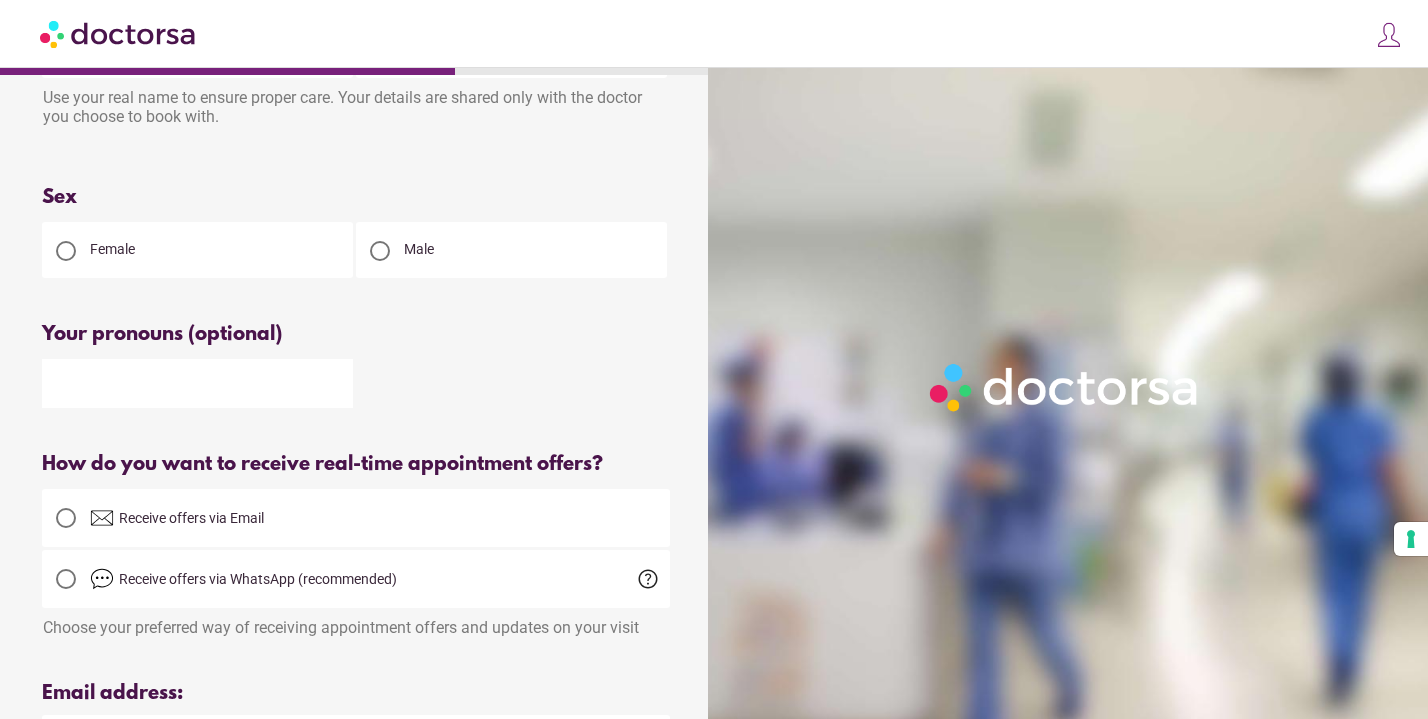 scroll, scrollTop: 138, scrollLeft: 0, axis: vertical 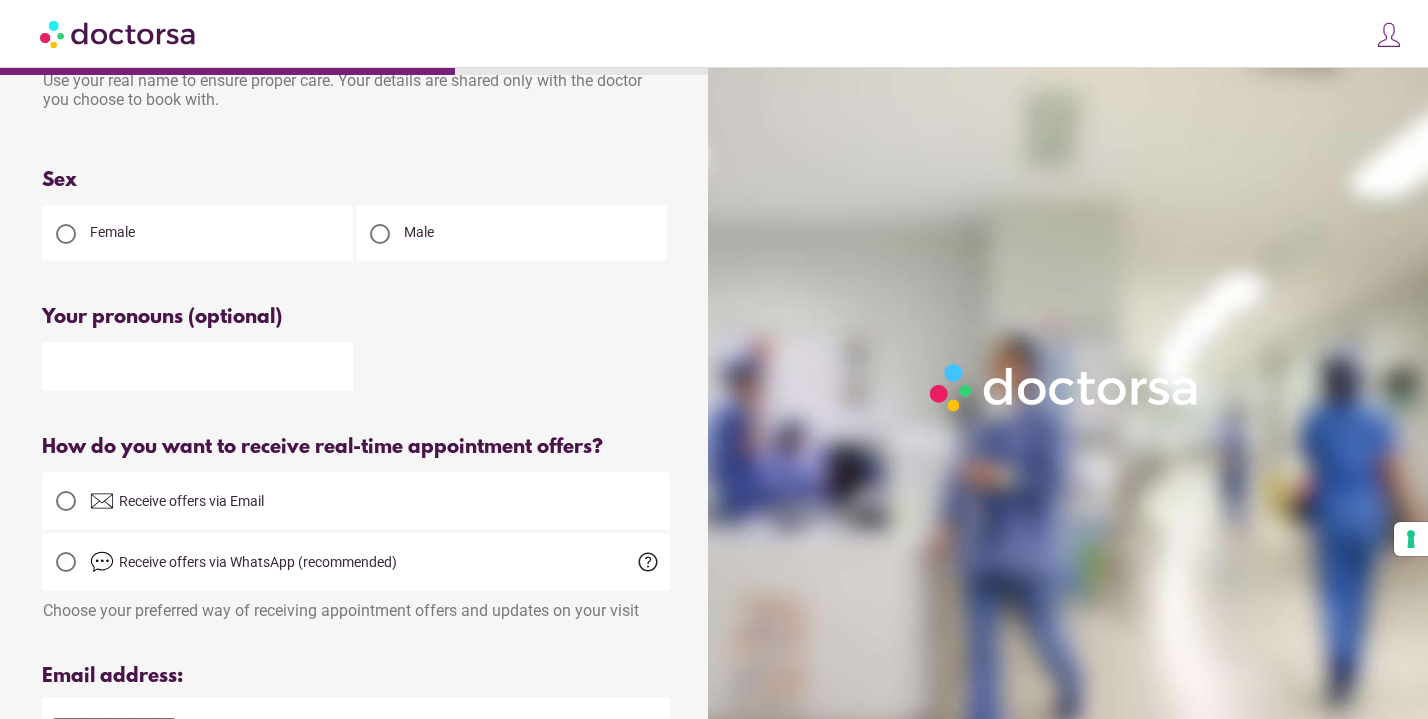click at bounding box center (197, 366) 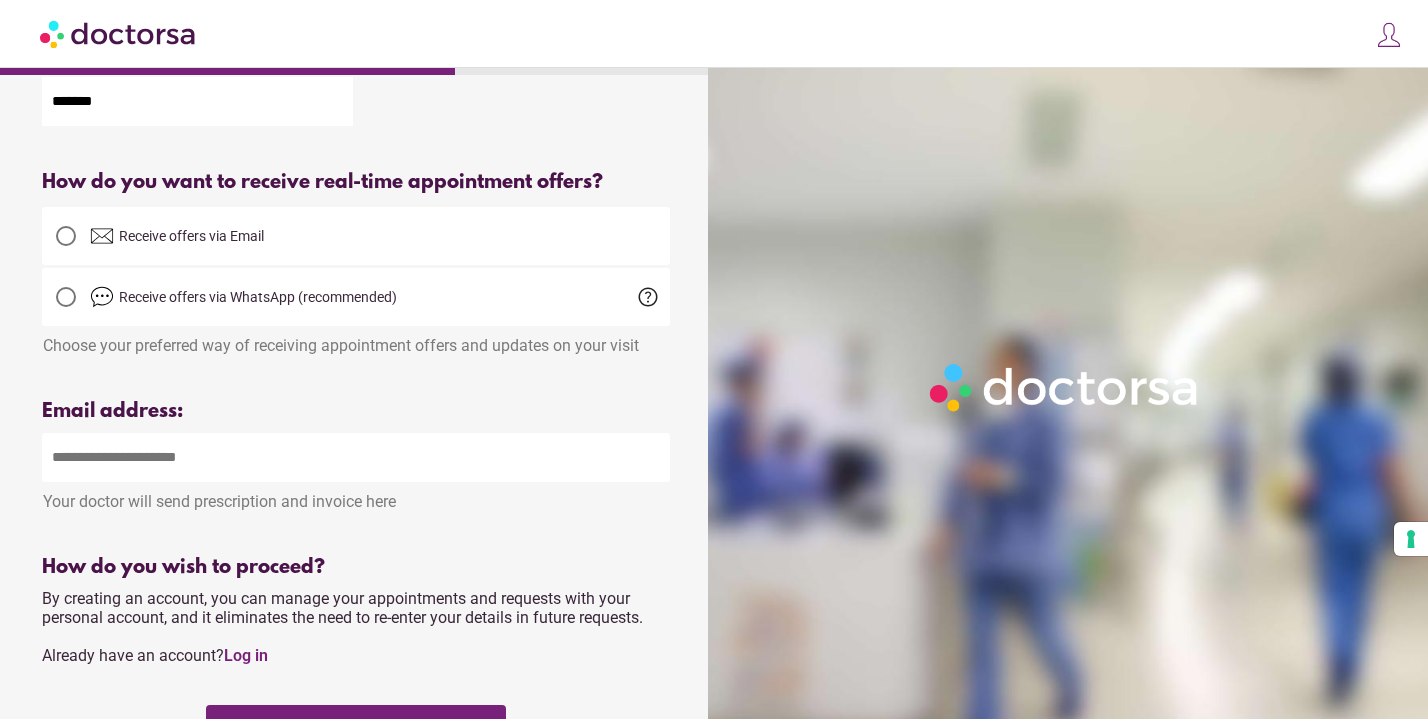 scroll, scrollTop: 432, scrollLeft: 0, axis: vertical 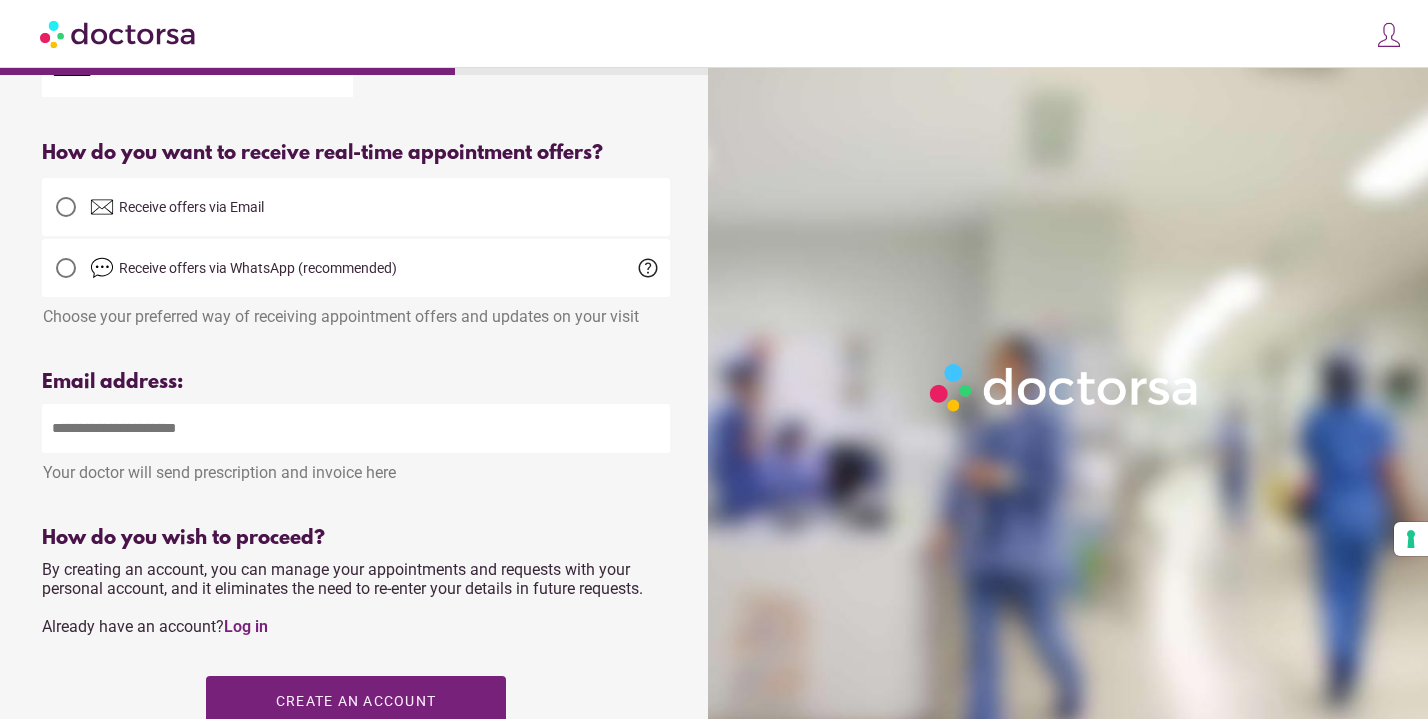 type on "*******" 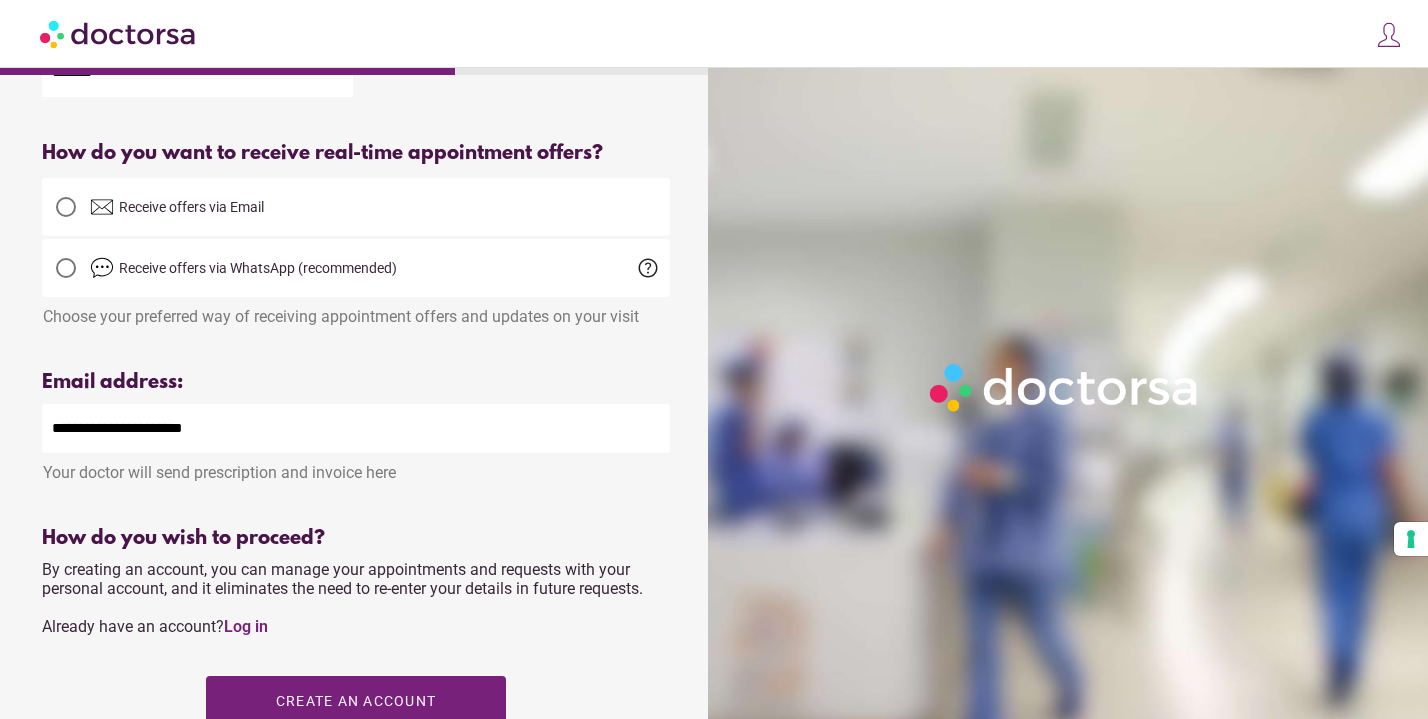 type on "**********" 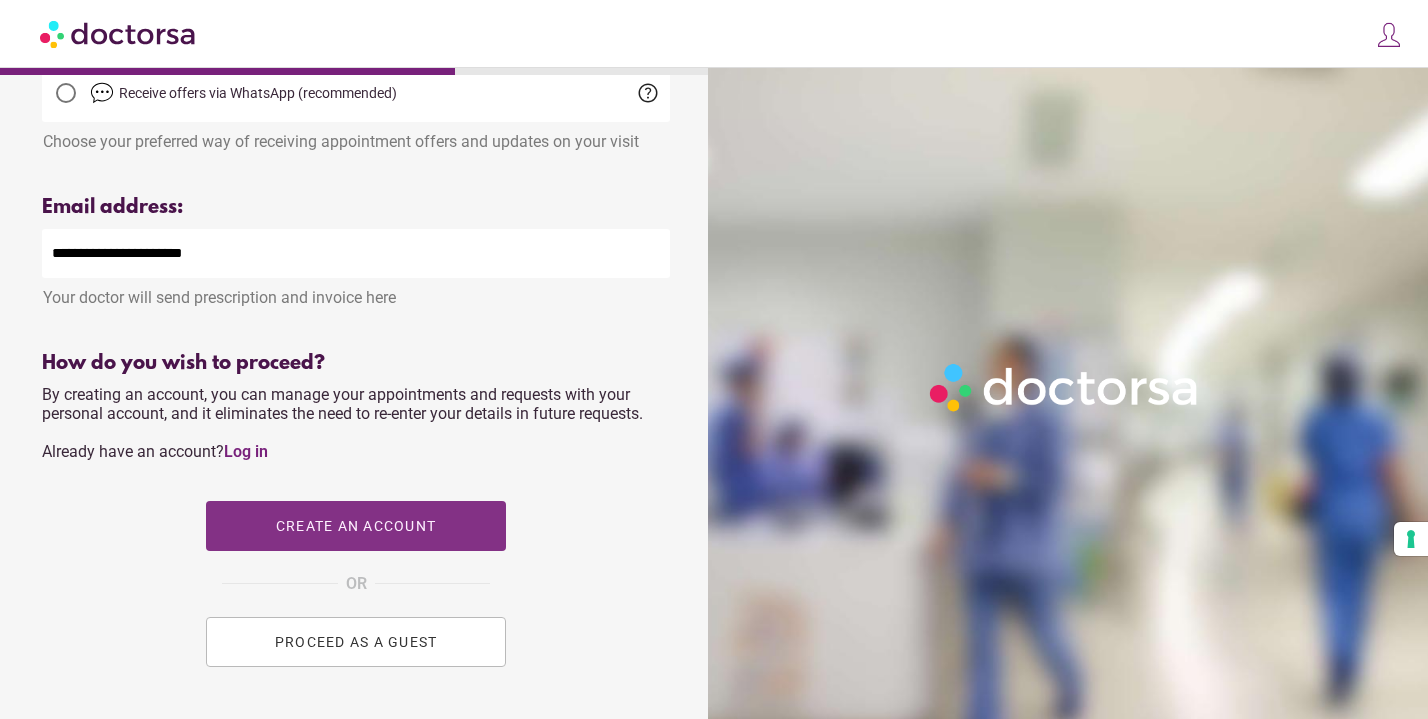 click at bounding box center (356, 526) 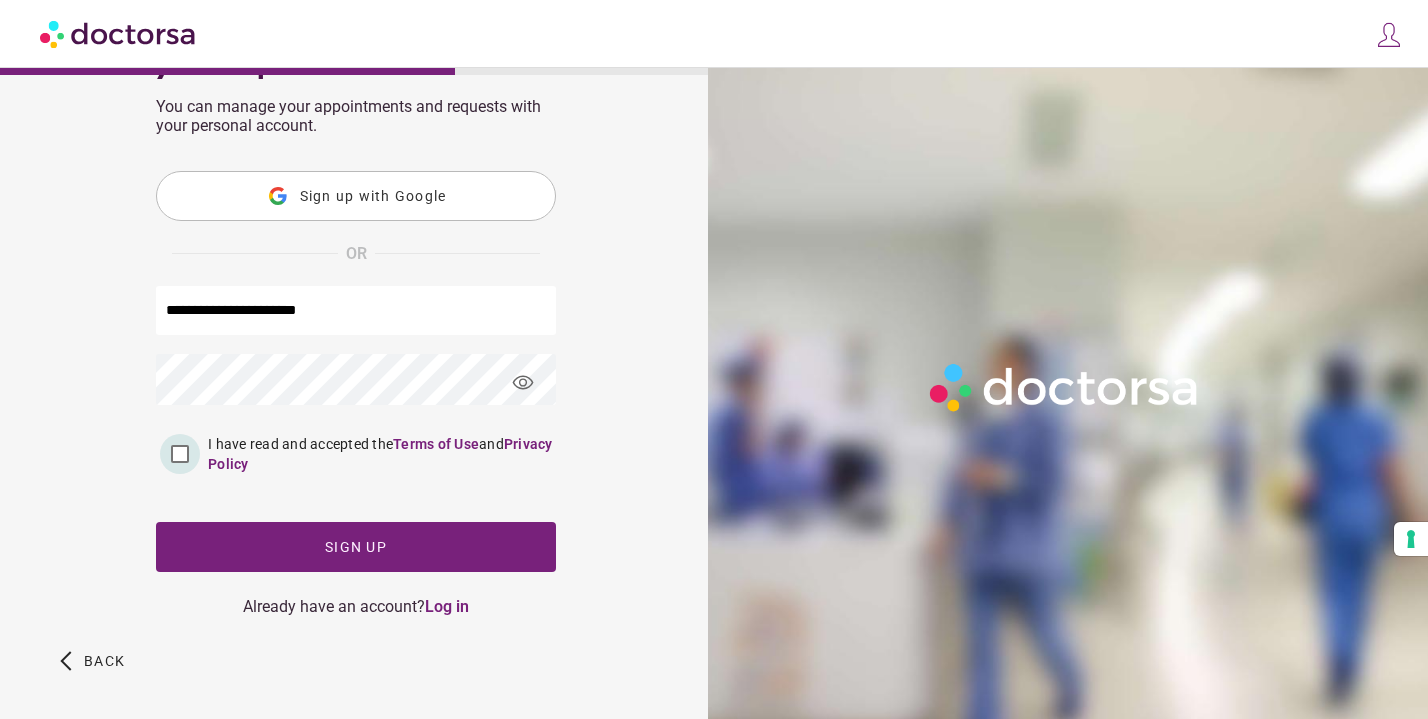 scroll, scrollTop: 156, scrollLeft: 0, axis: vertical 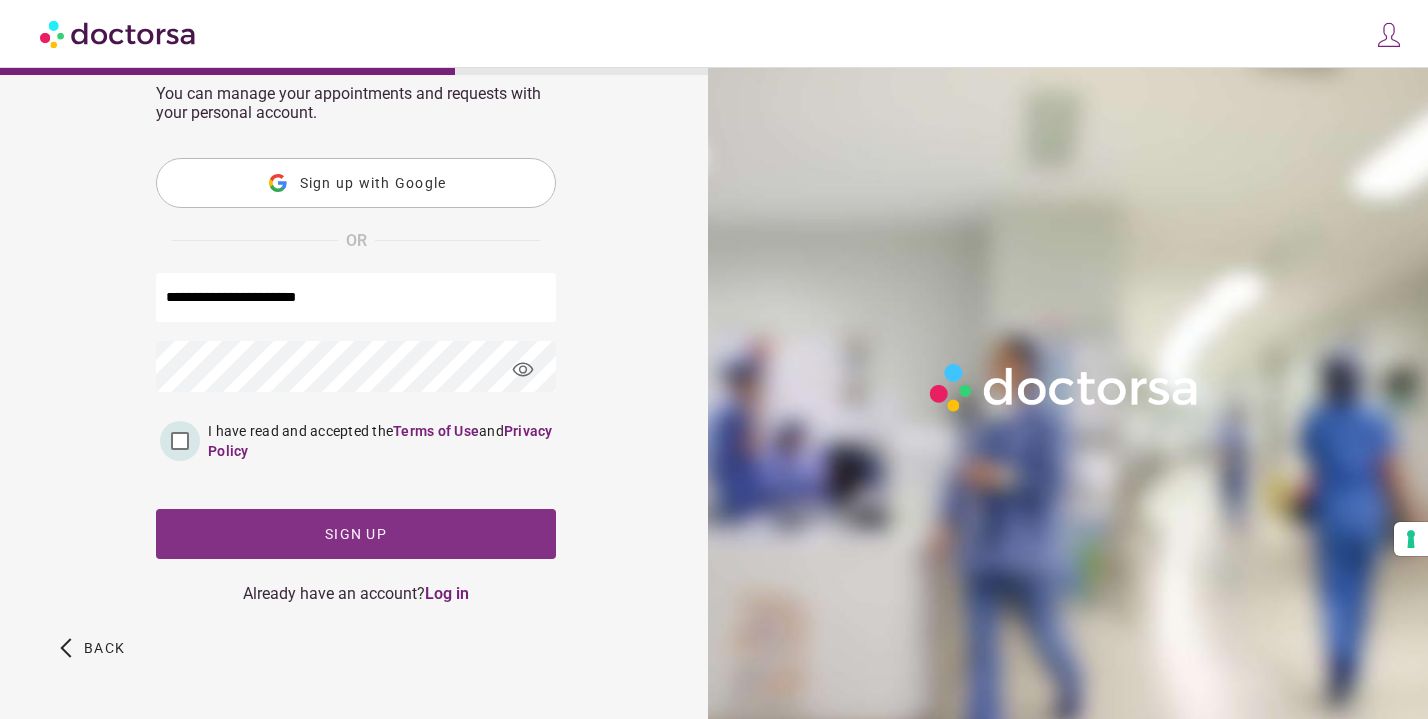 click on "Sign up" at bounding box center (356, 534) 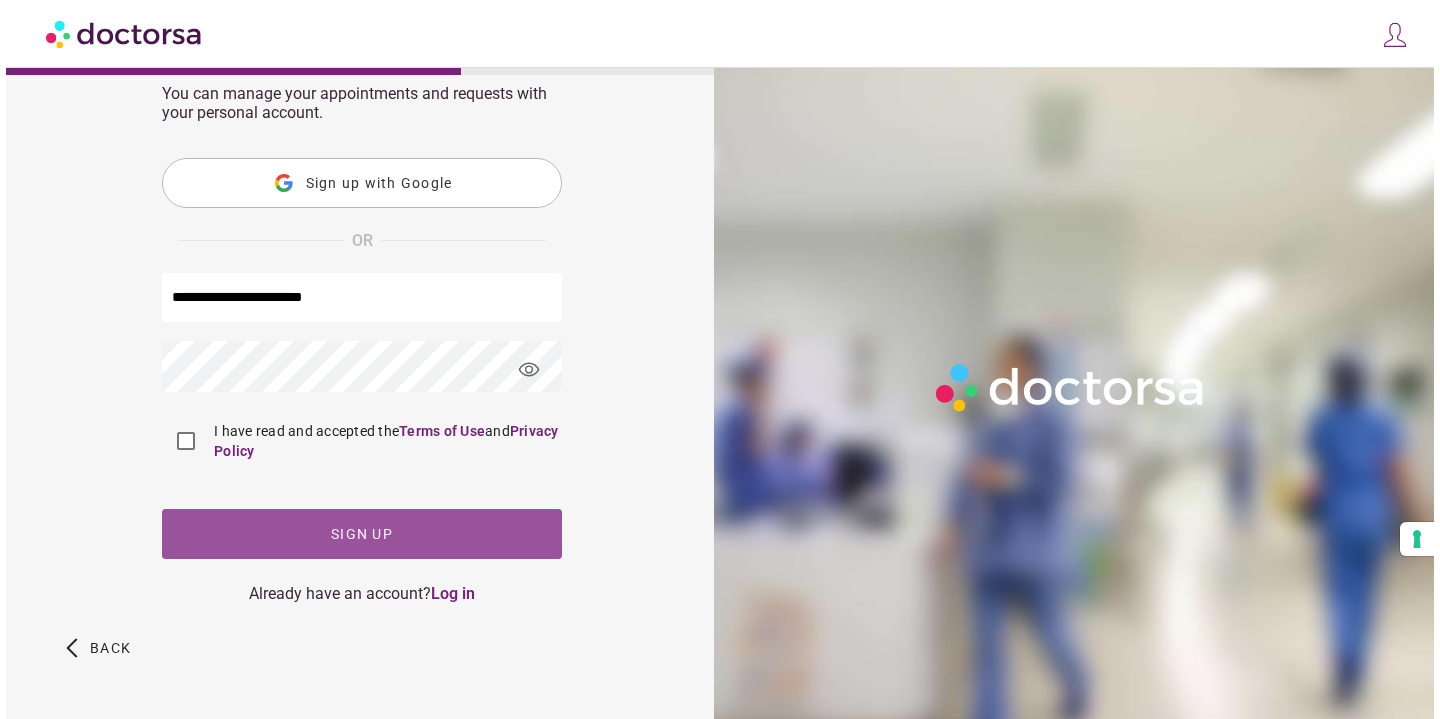scroll, scrollTop: 0, scrollLeft: 0, axis: both 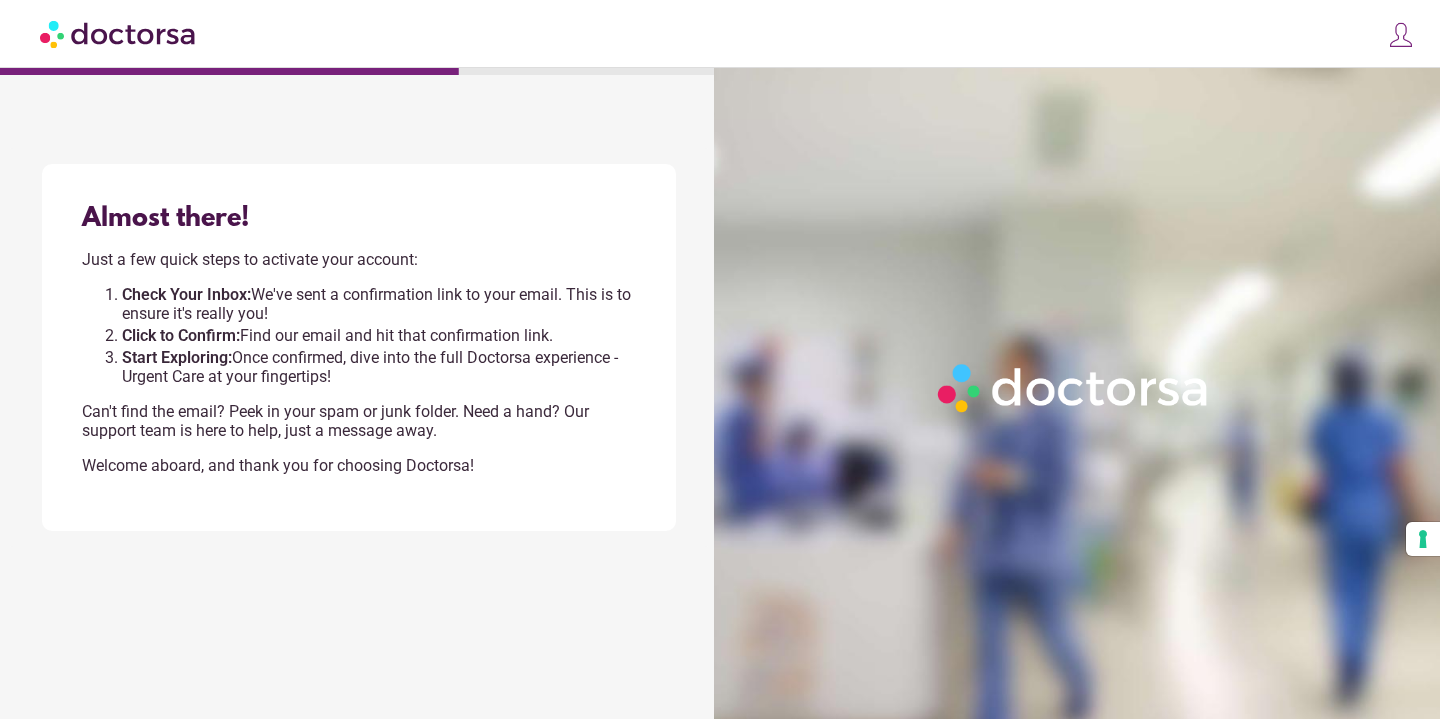 click on "close
Log in
Make a request
Your appointments
Your profile
Welcome back
Log in with Google
OR
visibility" at bounding box center (720, 34) 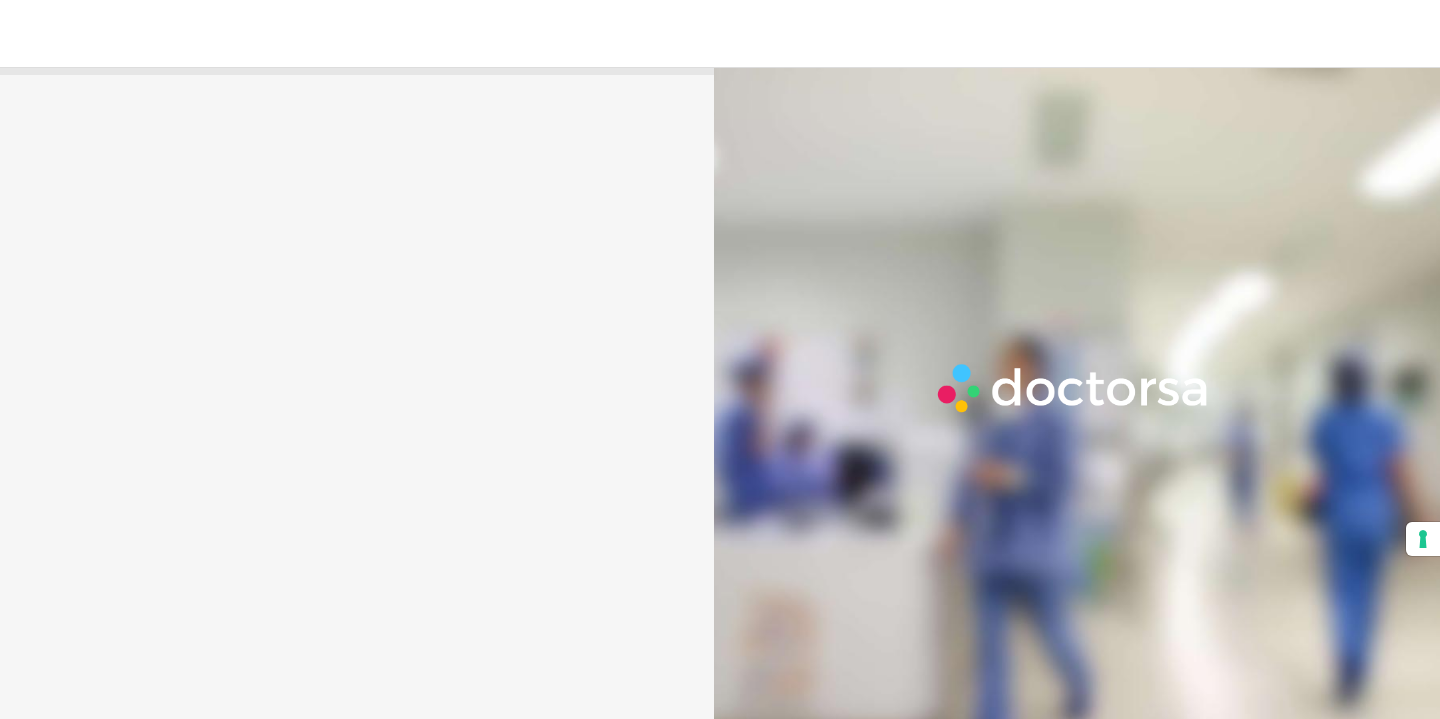 scroll, scrollTop: 0, scrollLeft: 0, axis: both 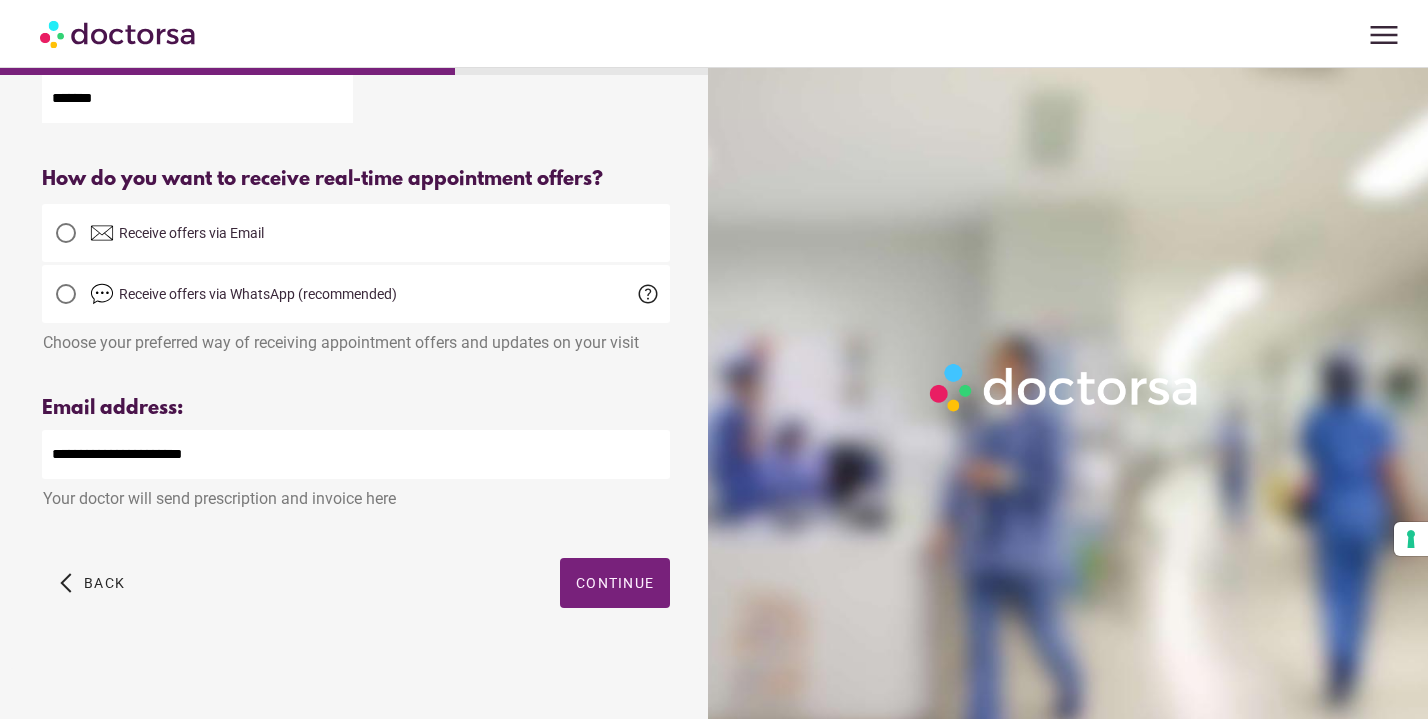 click on "Choose your preferred way of receiving appointment offers and updates on your visit" at bounding box center [356, 337] 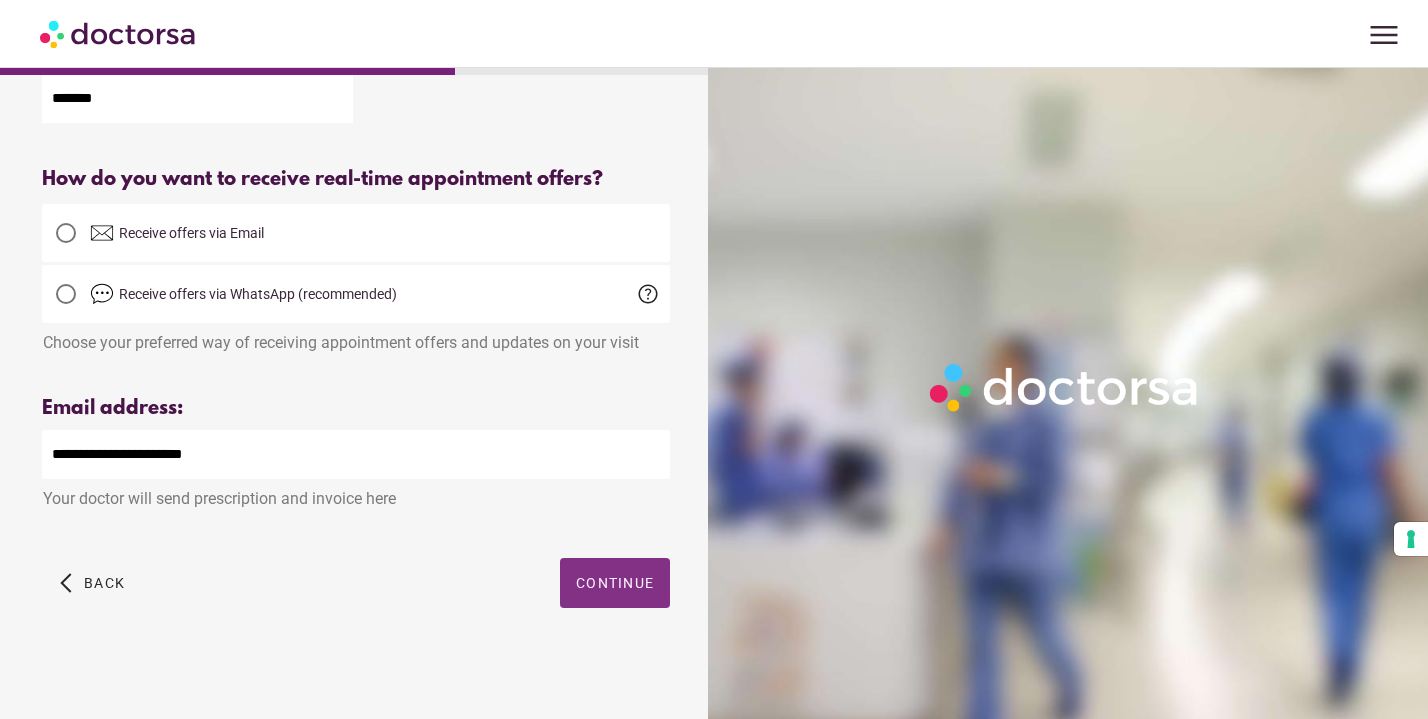 click at bounding box center [615, 583] 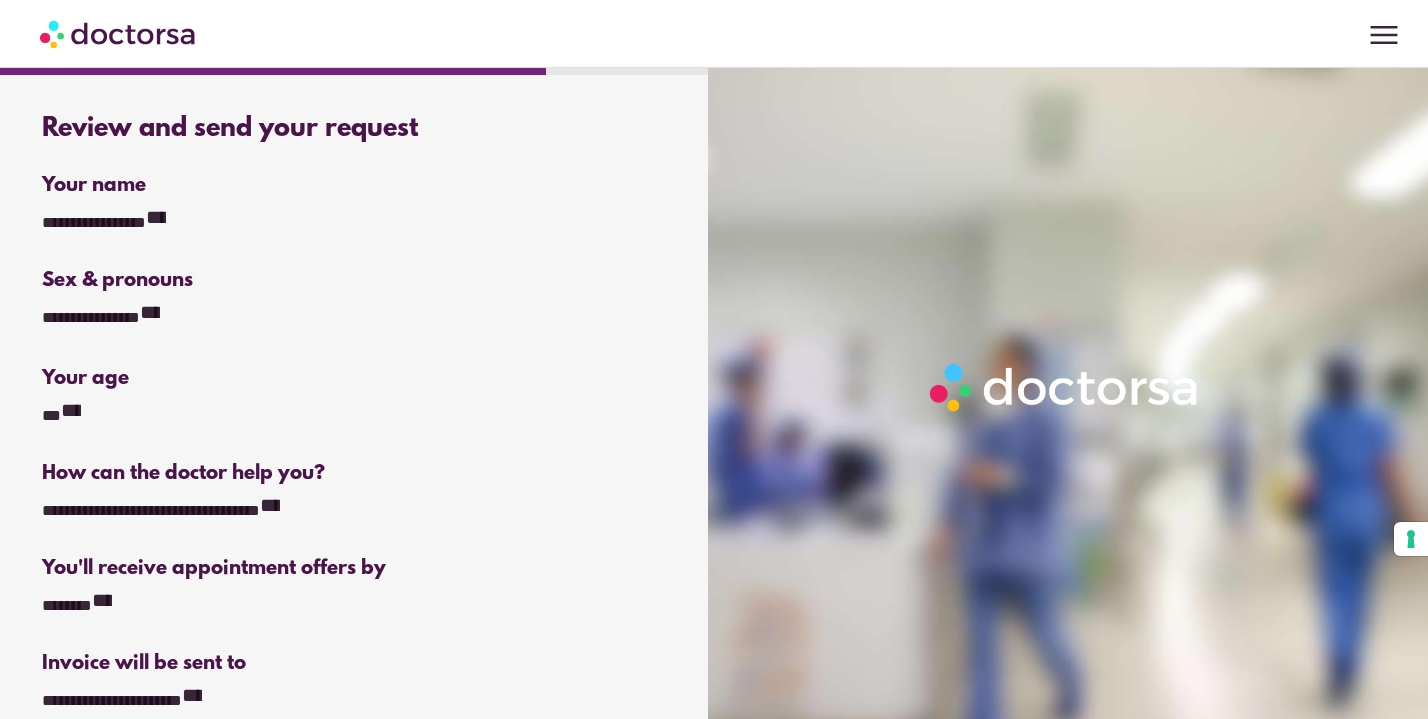 scroll, scrollTop: 391, scrollLeft: 0, axis: vertical 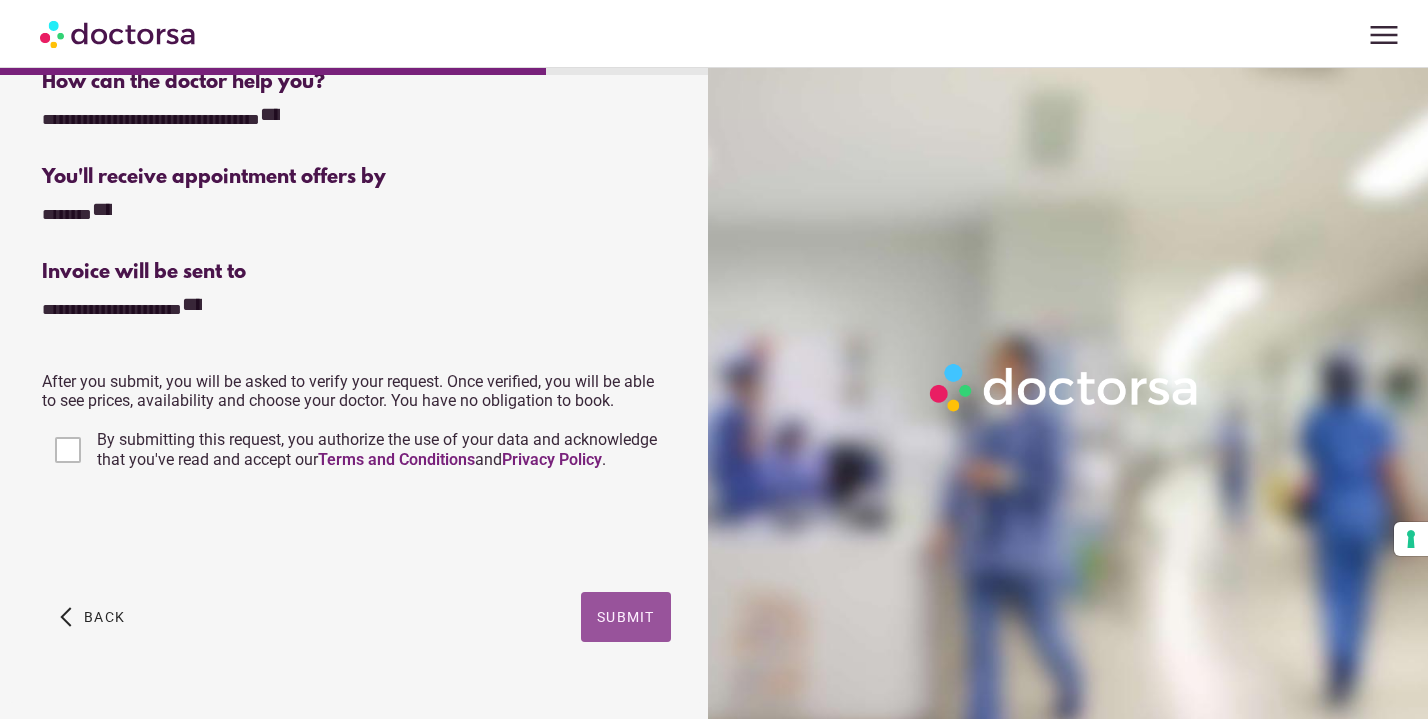 click on "Submit" at bounding box center (626, 617) 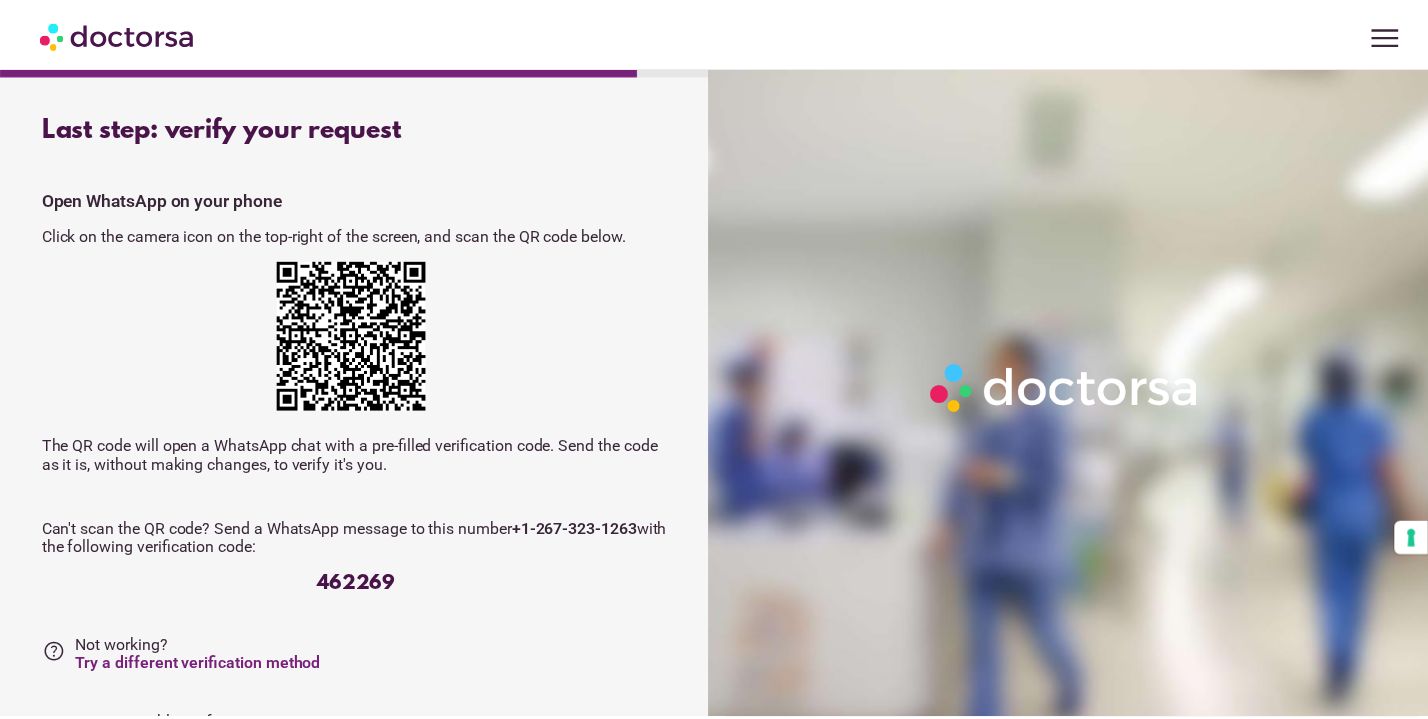 scroll, scrollTop: 0, scrollLeft: 0, axis: both 